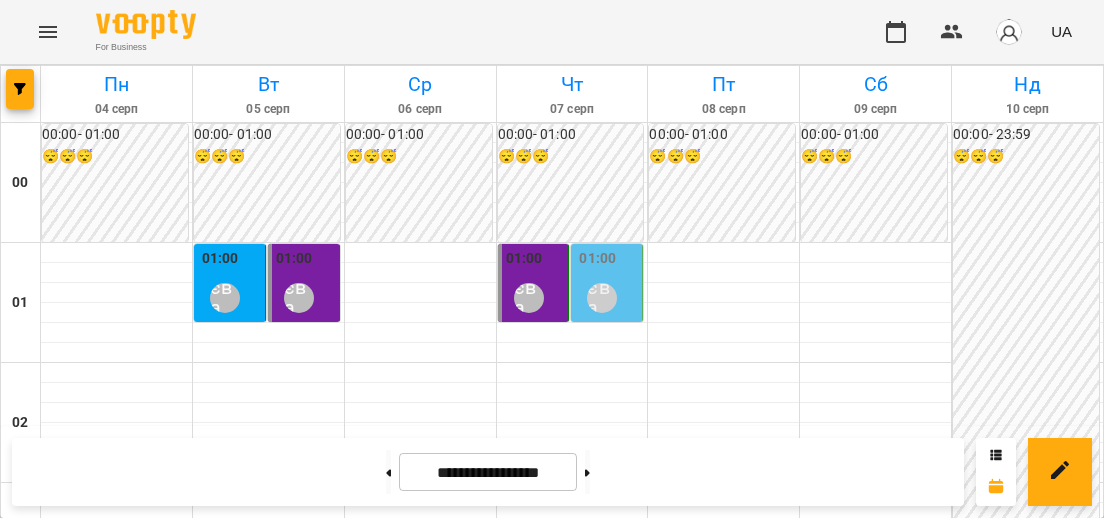 scroll, scrollTop: 0, scrollLeft: 0, axis: both 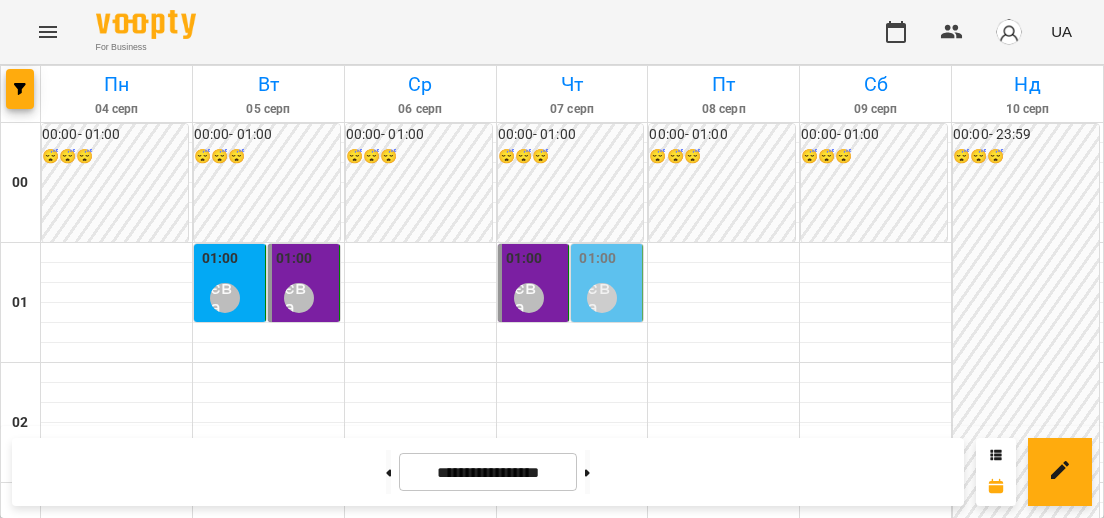 click on "[TIME] [LAST] [FIRST]" at bounding box center (268, 2071) 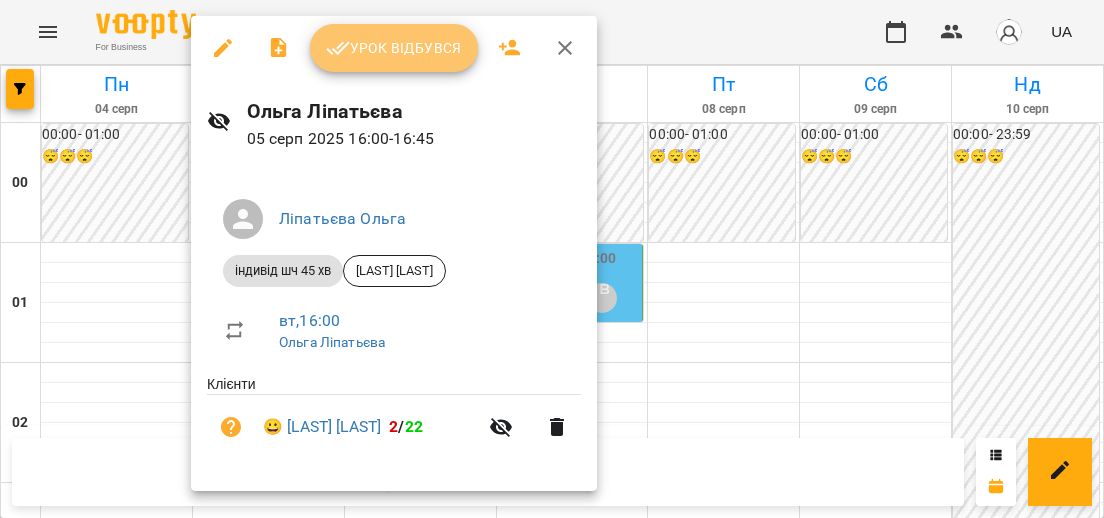 click on "Урок відбувся" at bounding box center [394, 48] 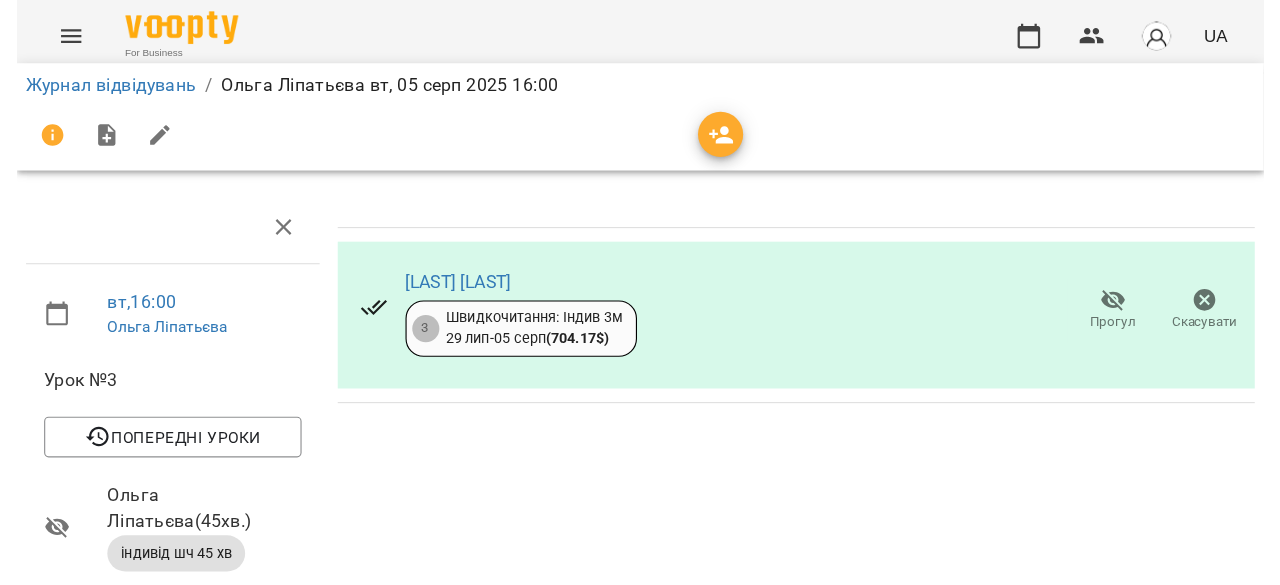scroll, scrollTop: 0, scrollLeft: 0, axis: both 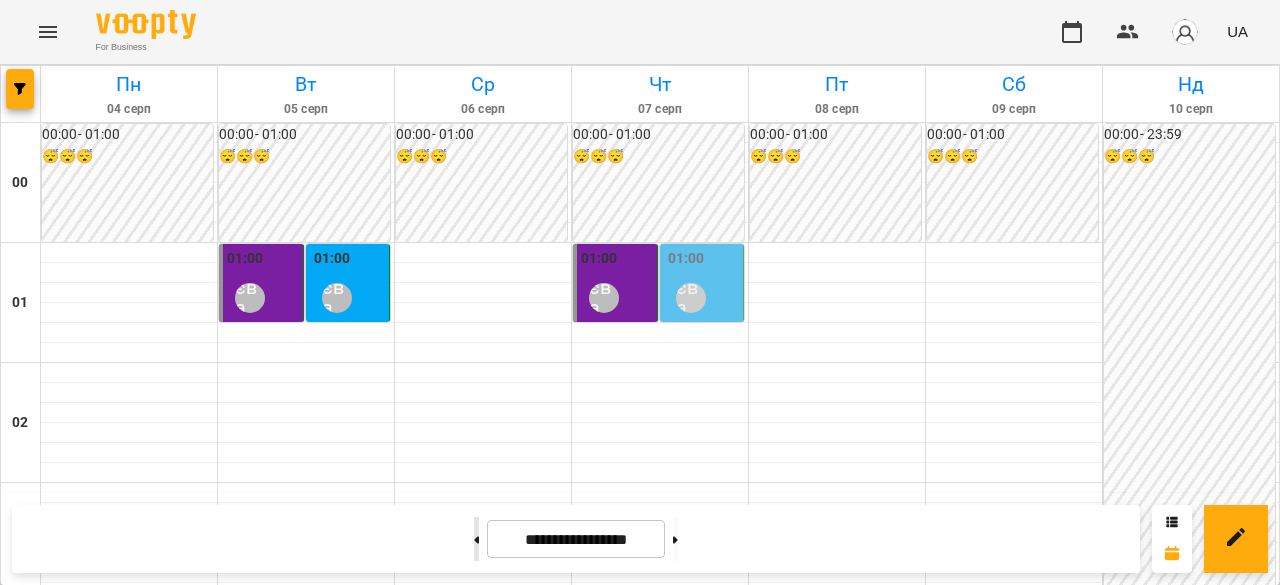 click at bounding box center [476, 539] 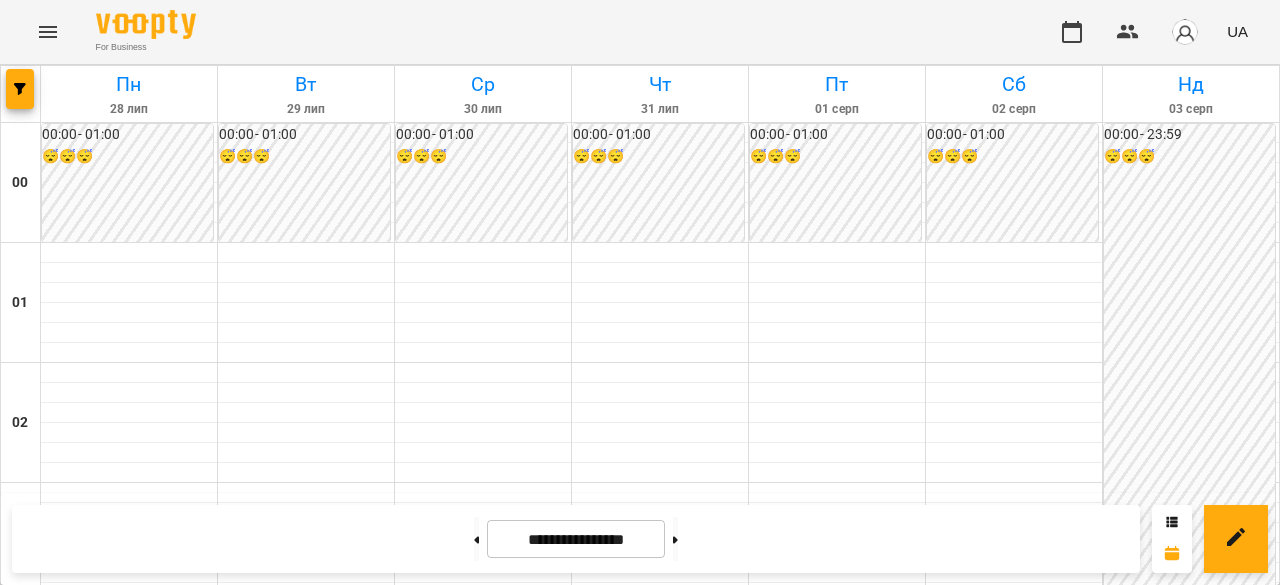 scroll, scrollTop: 1900, scrollLeft: 0, axis: vertical 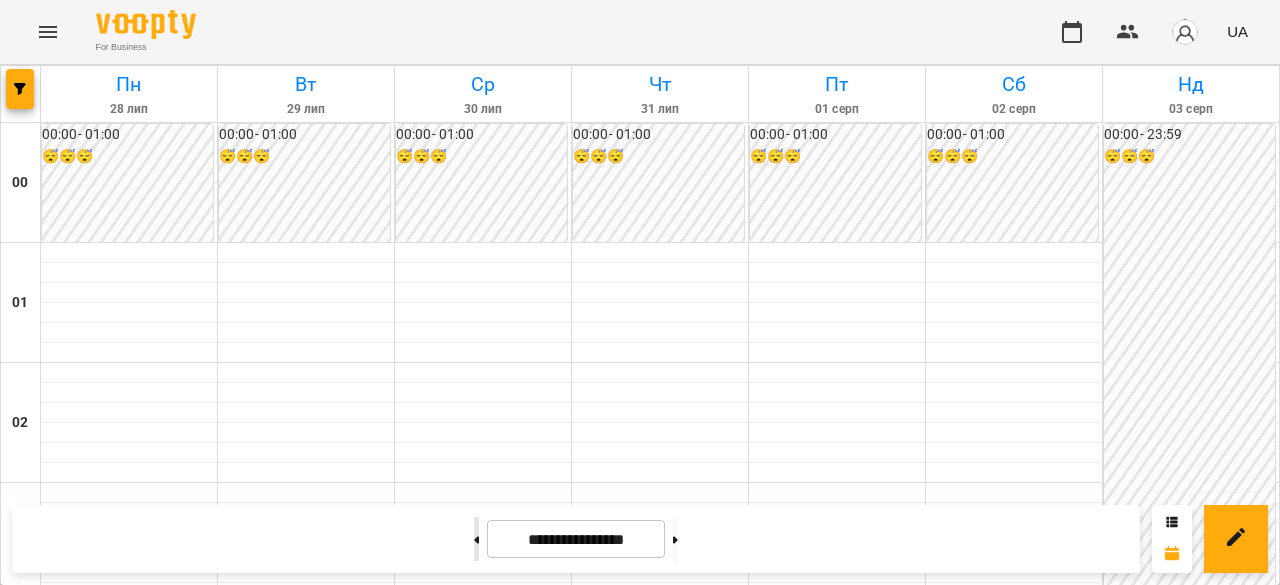 click at bounding box center (476, 539) 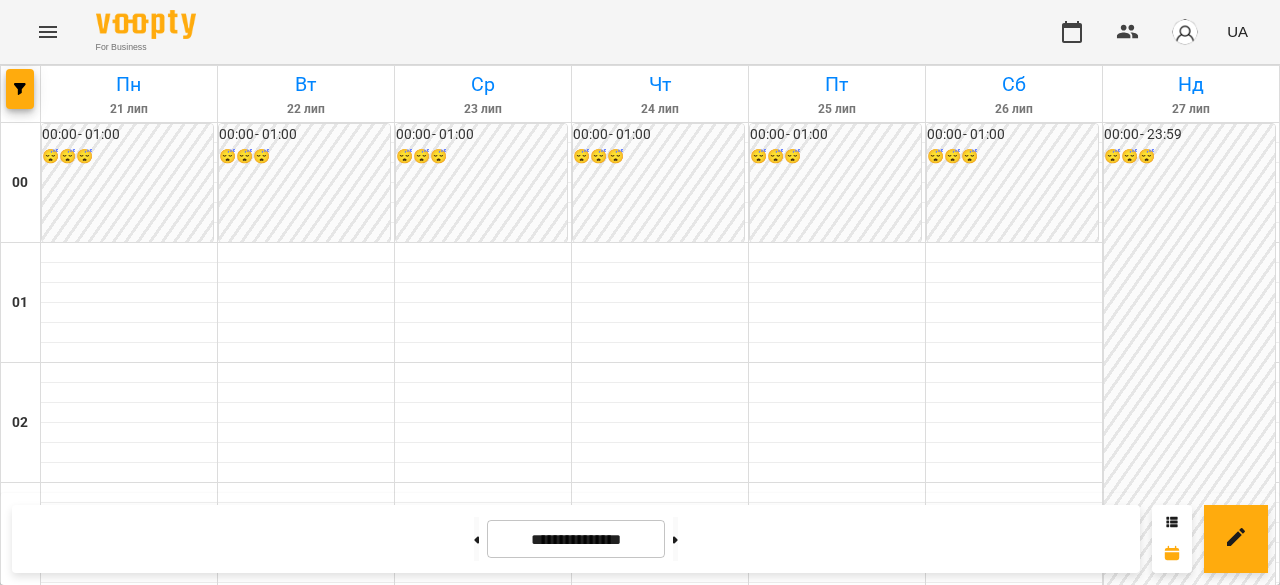 scroll, scrollTop: 2506, scrollLeft: 0, axis: vertical 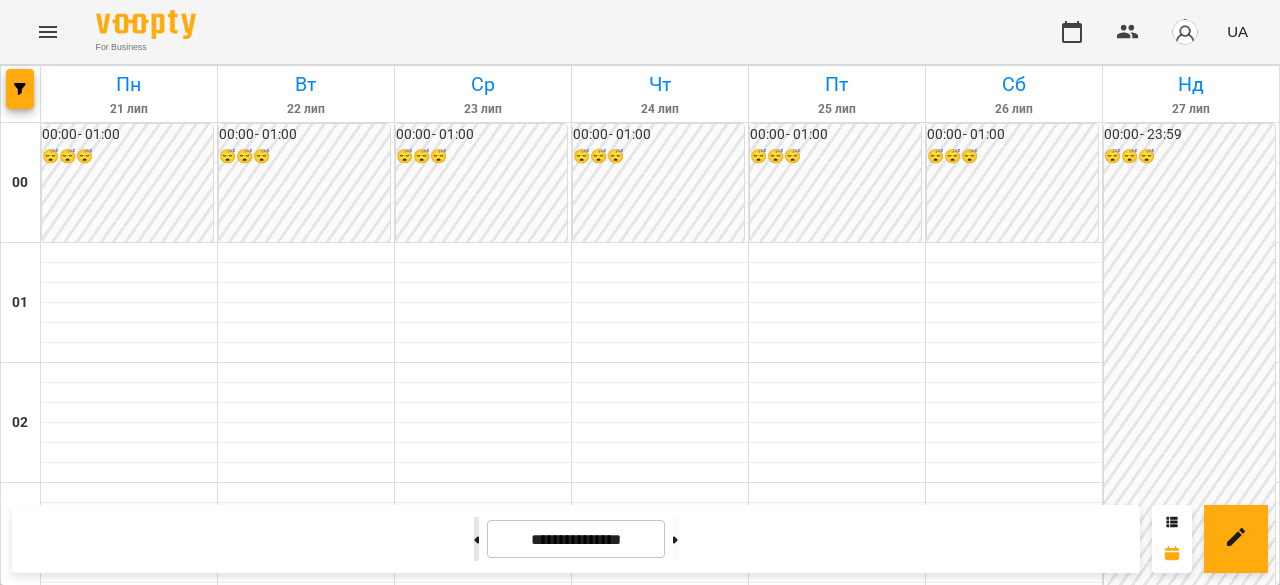 click at bounding box center (476, 539) 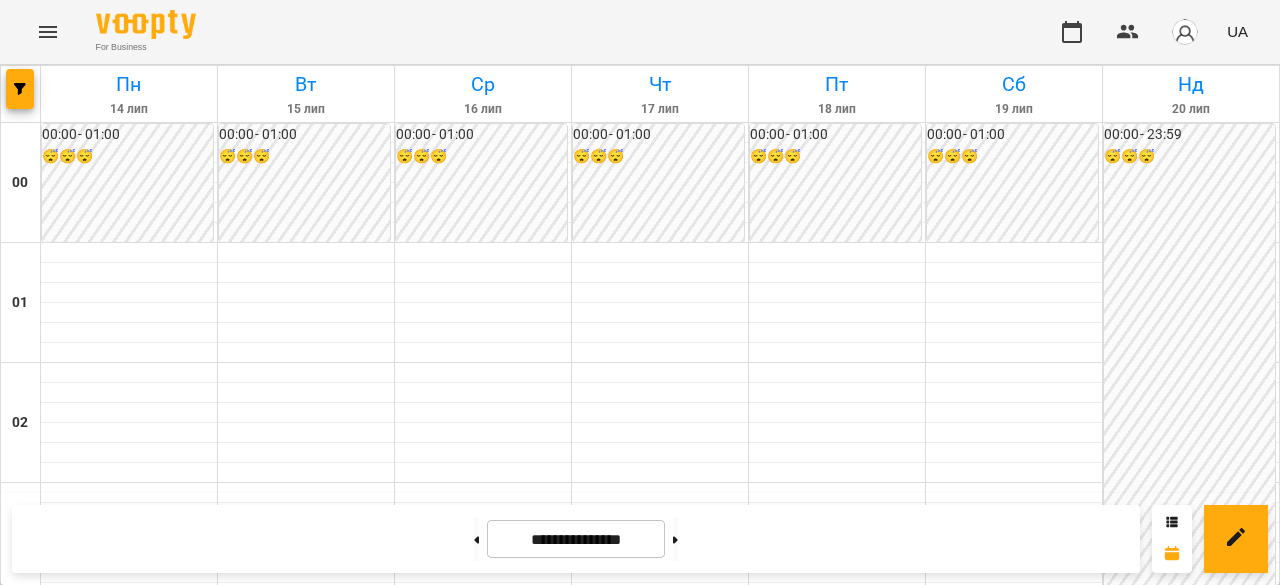 scroll, scrollTop: 2500, scrollLeft: 0, axis: vertical 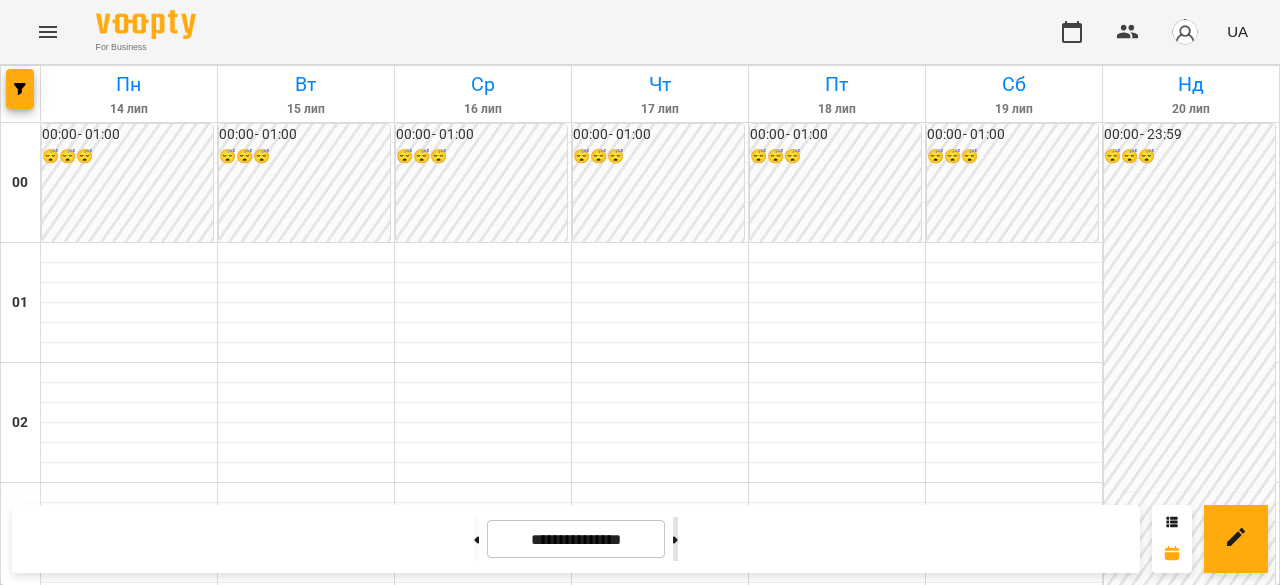 click at bounding box center (675, 539) 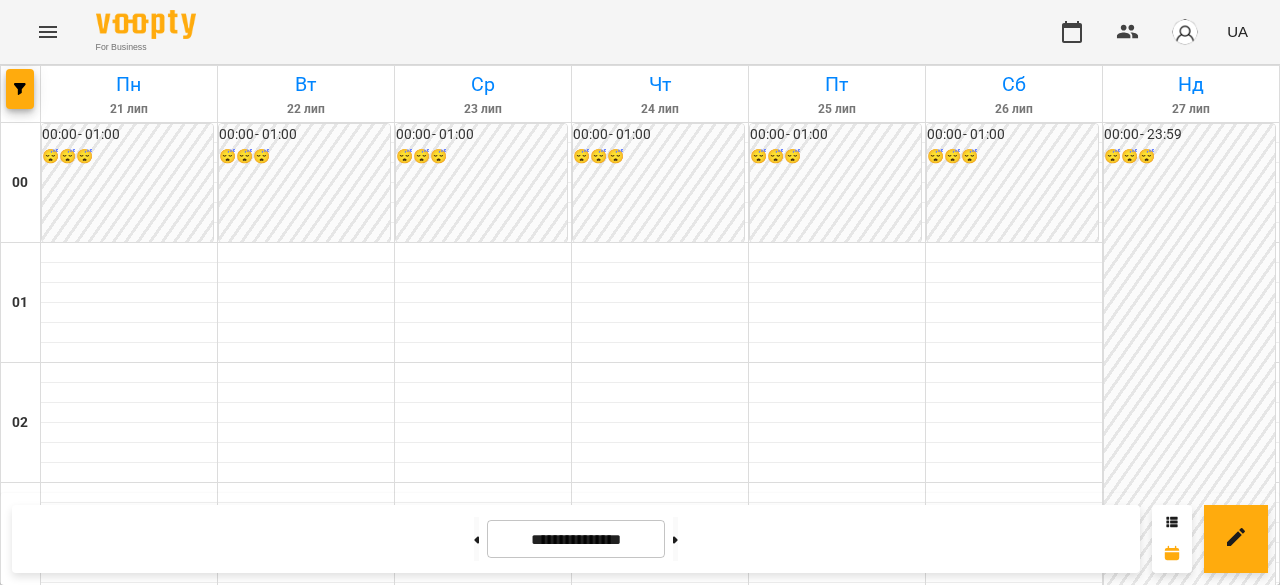 scroll, scrollTop: 2407, scrollLeft: 0, axis: vertical 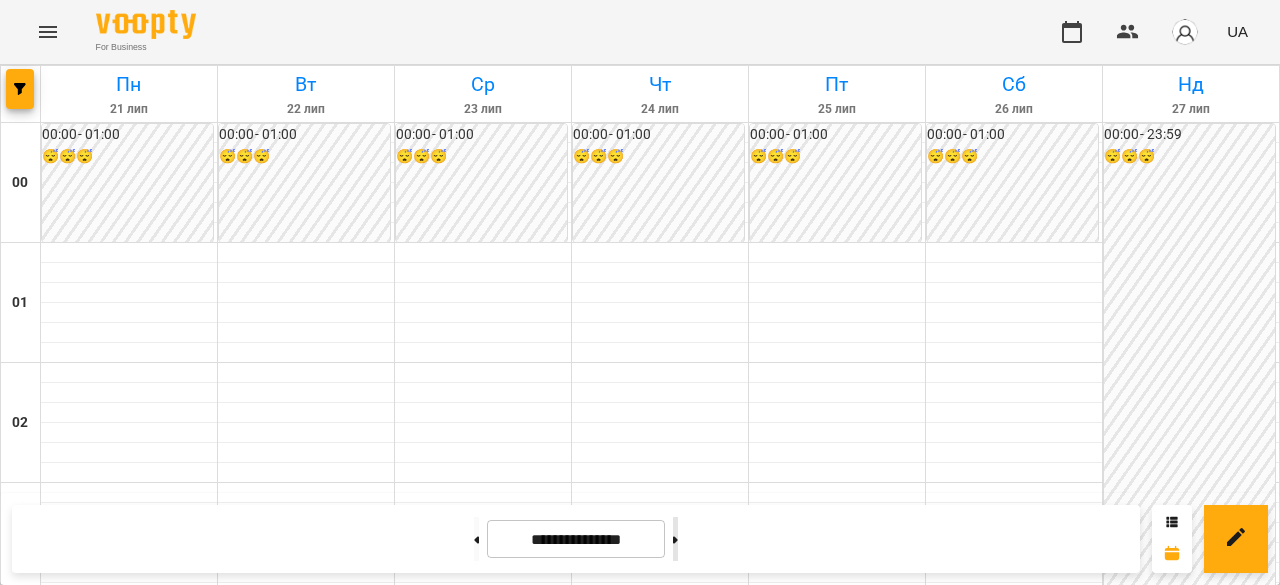 click at bounding box center (675, 539) 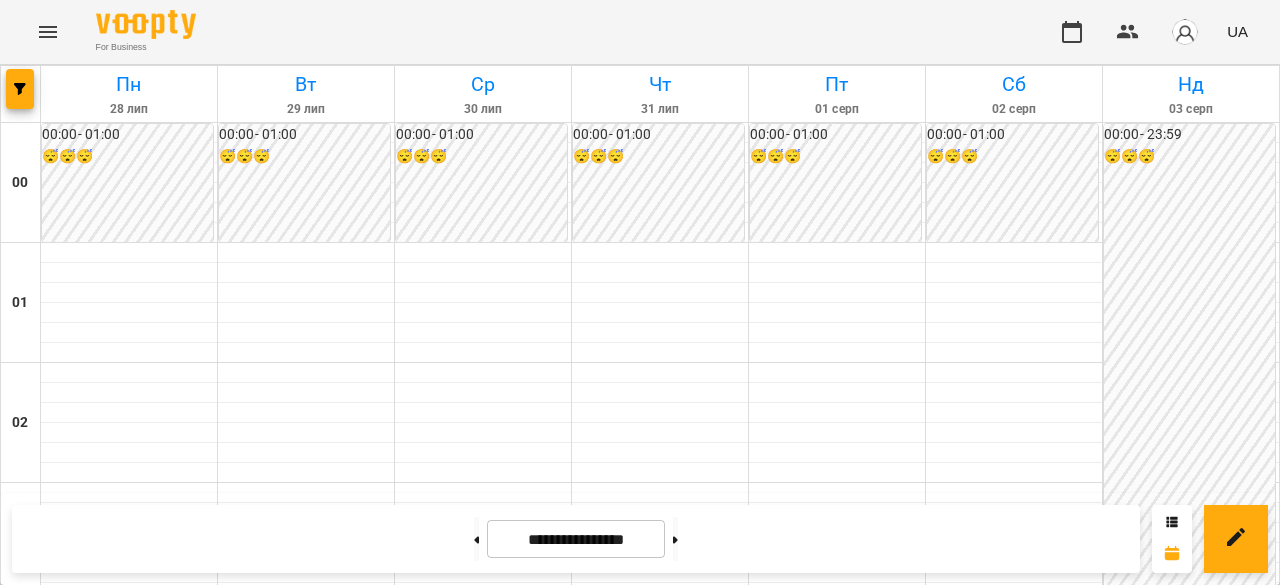 scroll, scrollTop: 2007, scrollLeft: 0, axis: vertical 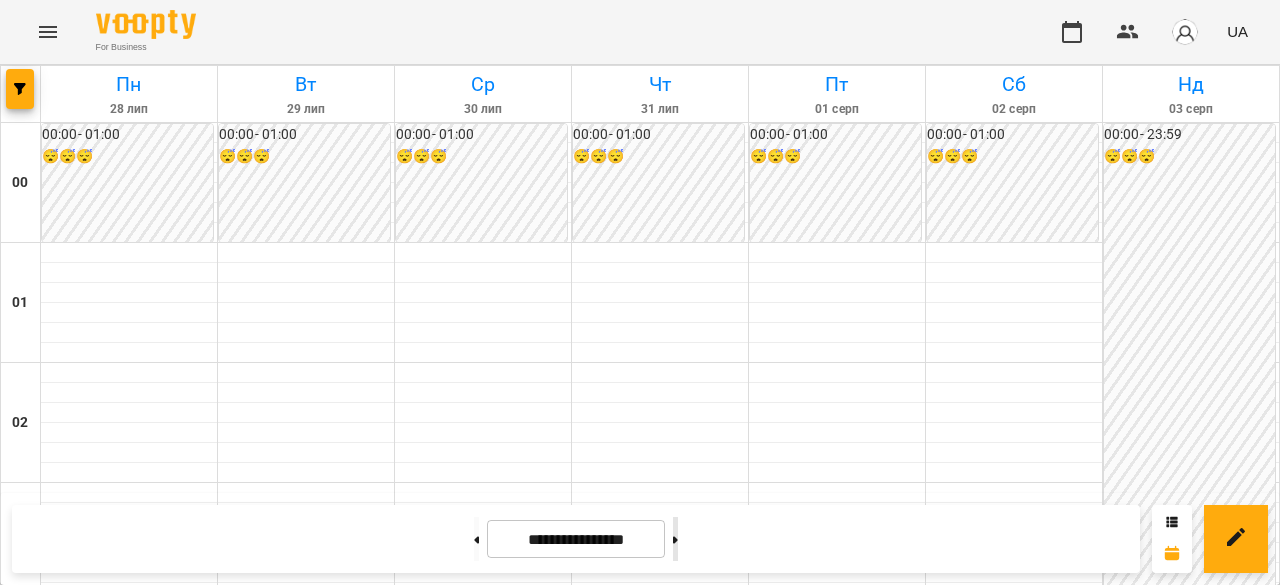 click at bounding box center [675, 539] 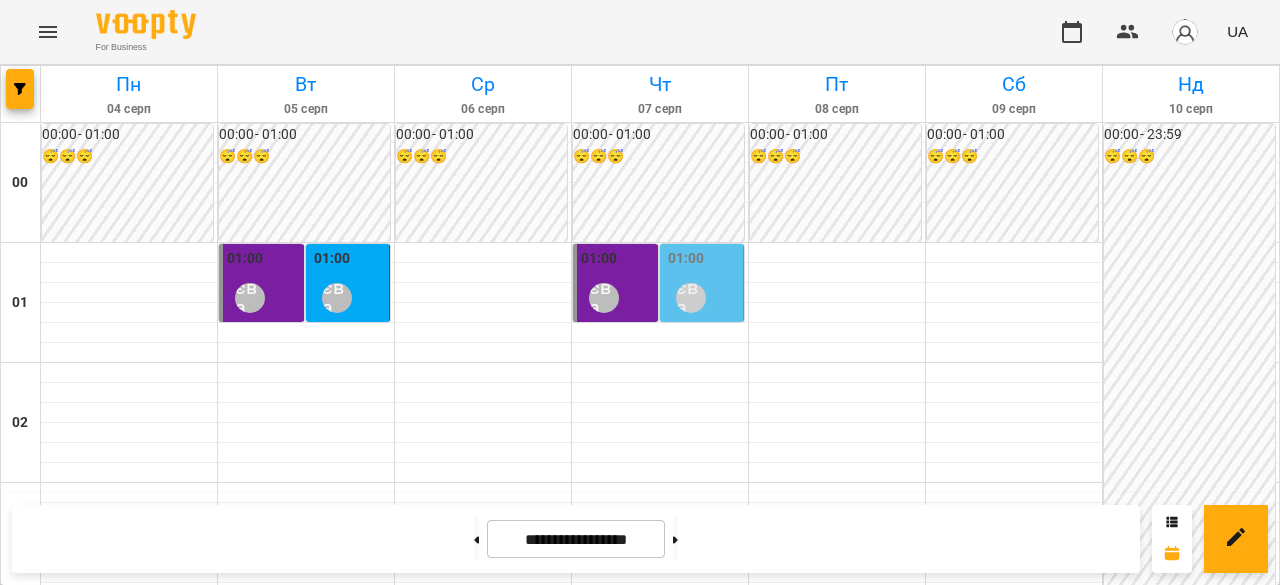 scroll, scrollTop: 1800, scrollLeft: 0, axis: vertical 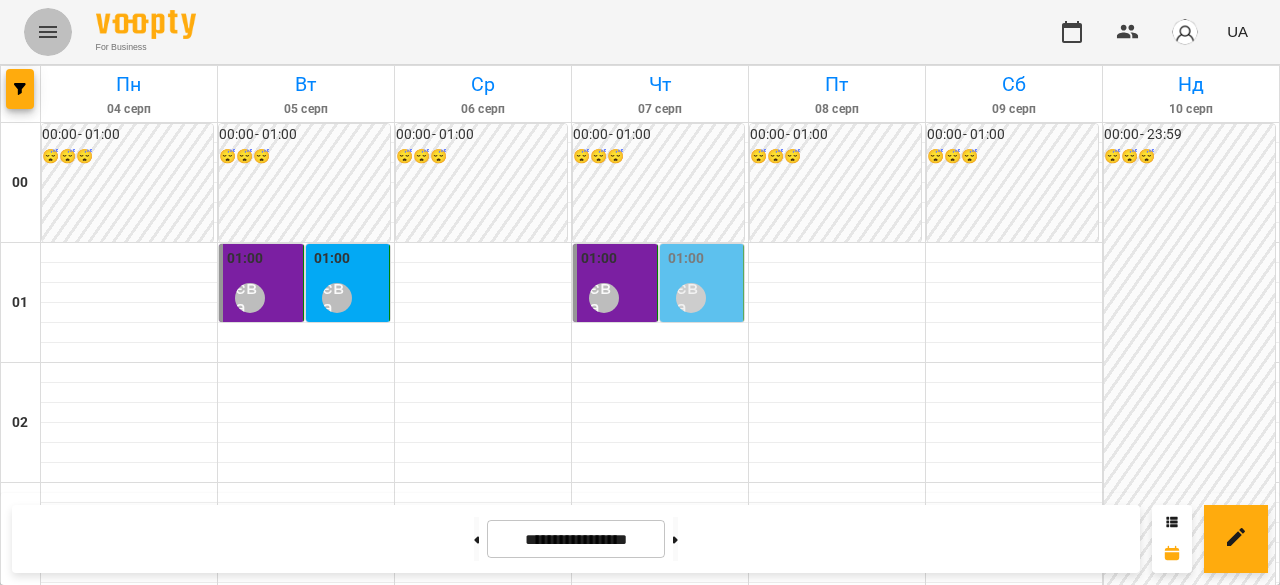 click at bounding box center (48, 32) 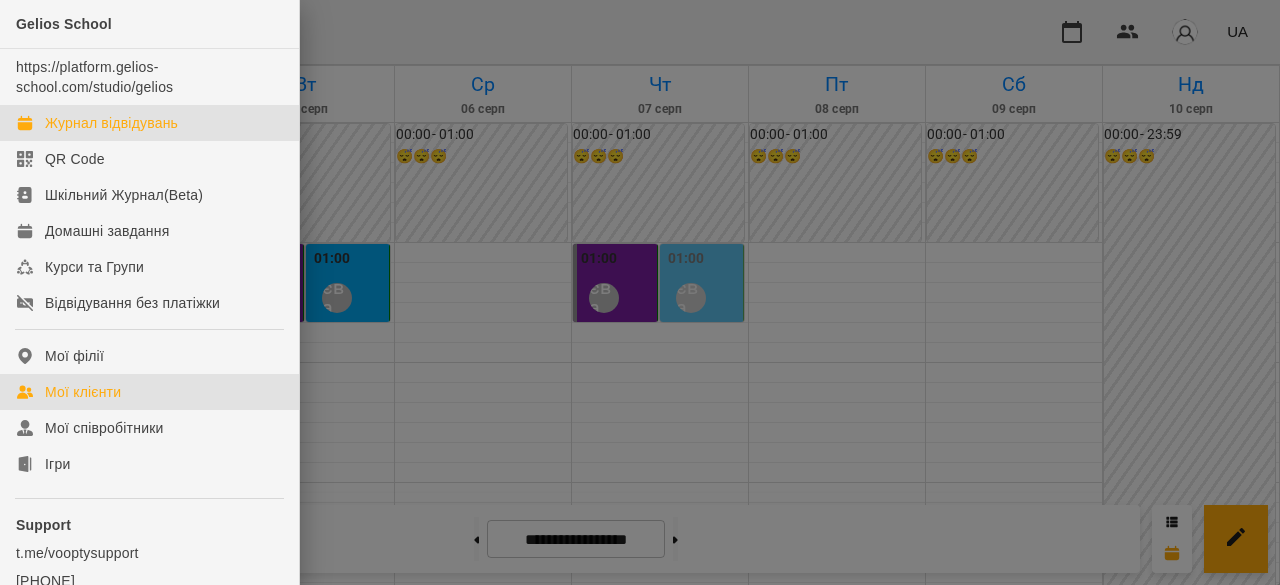 click on "Мої клієнти" at bounding box center (83, 392) 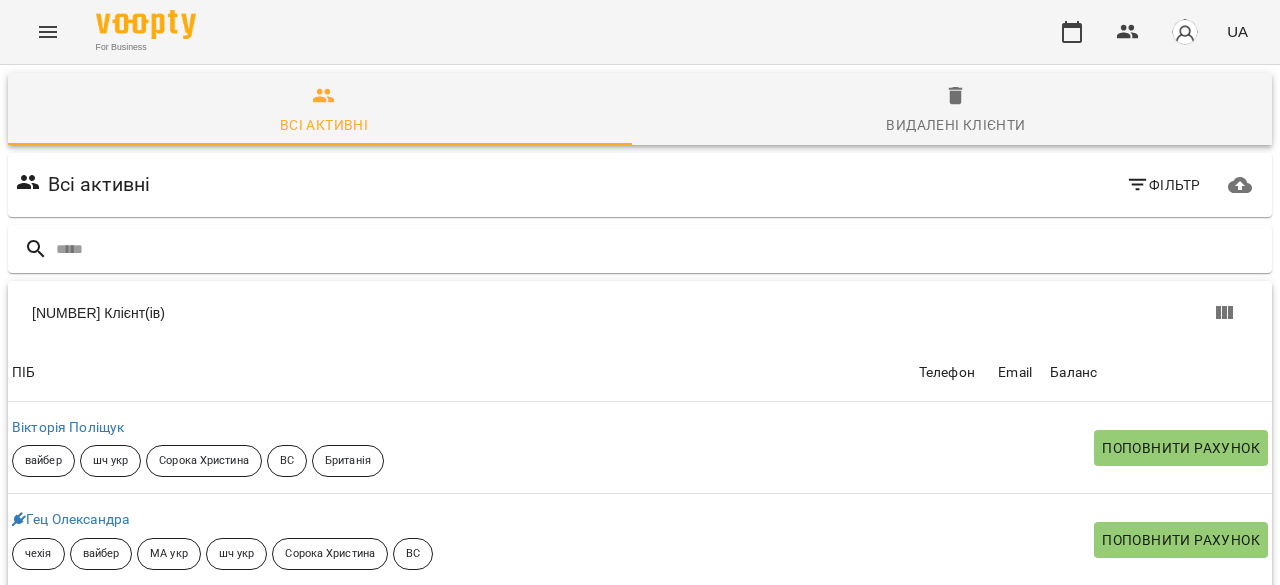 scroll, scrollTop: 100, scrollLeft: 0, axis: vertical 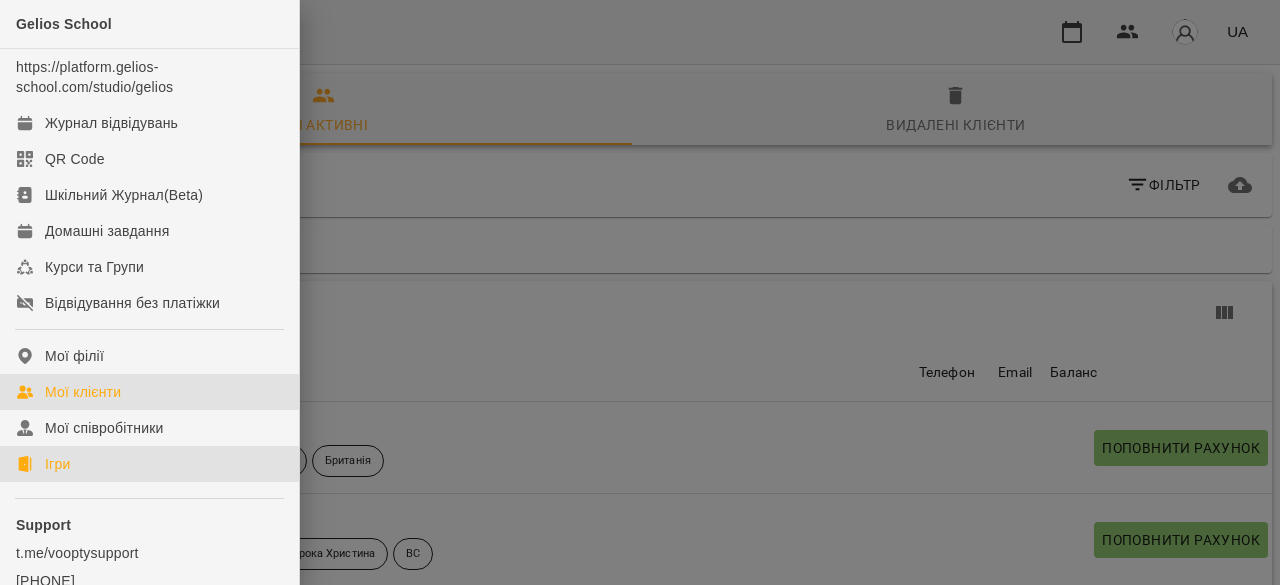 click on "Ігри" 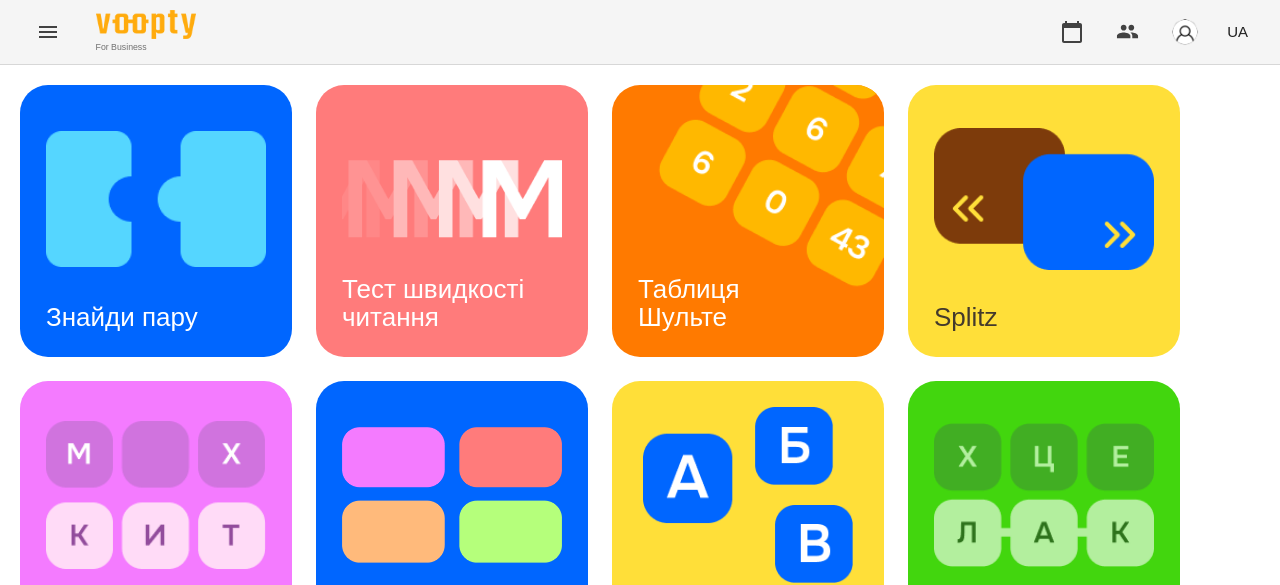 scroll, scrollTop: 700, scrollLeft: 0, axis: vertical 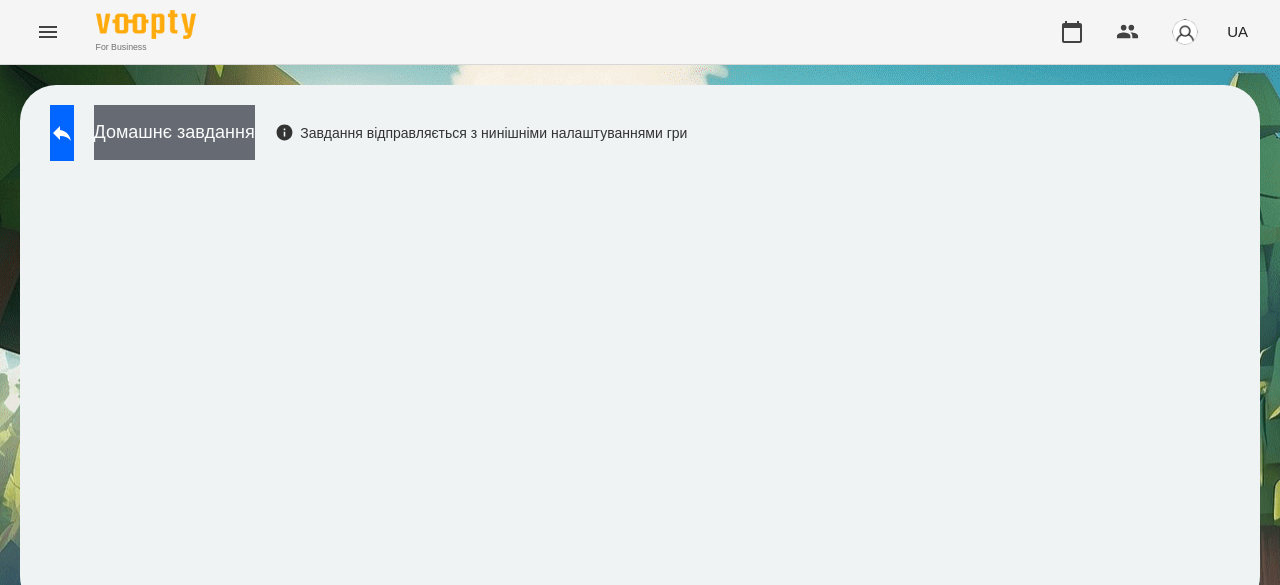 click on "Домашнє завдання" at bounding box center (174, 132) 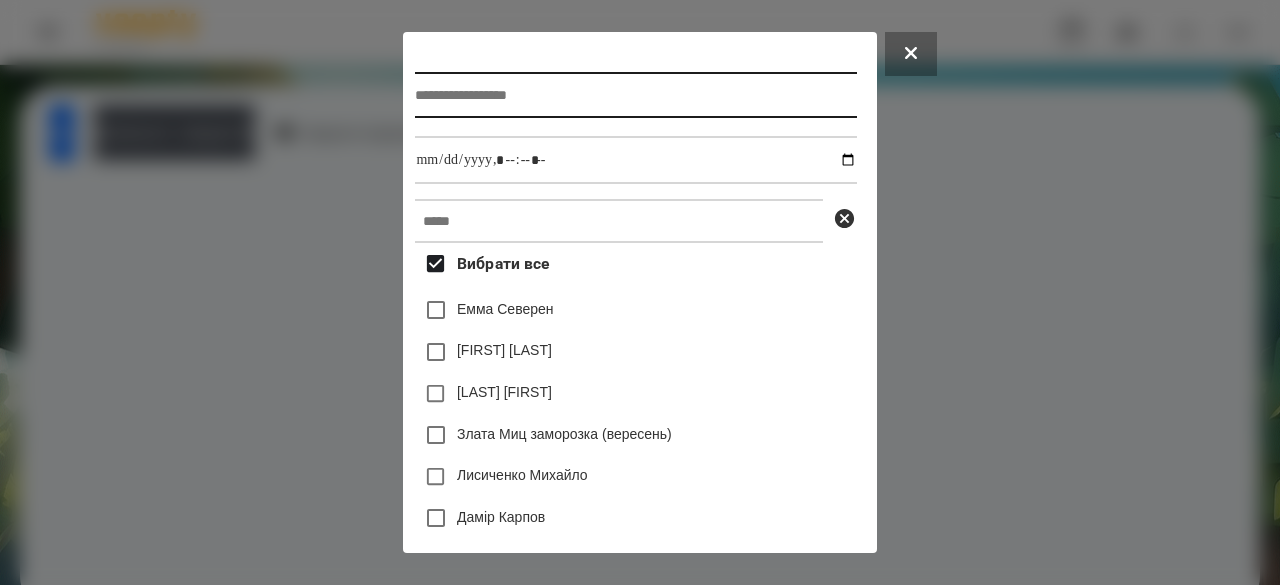 click at bounding box center (635, 95) 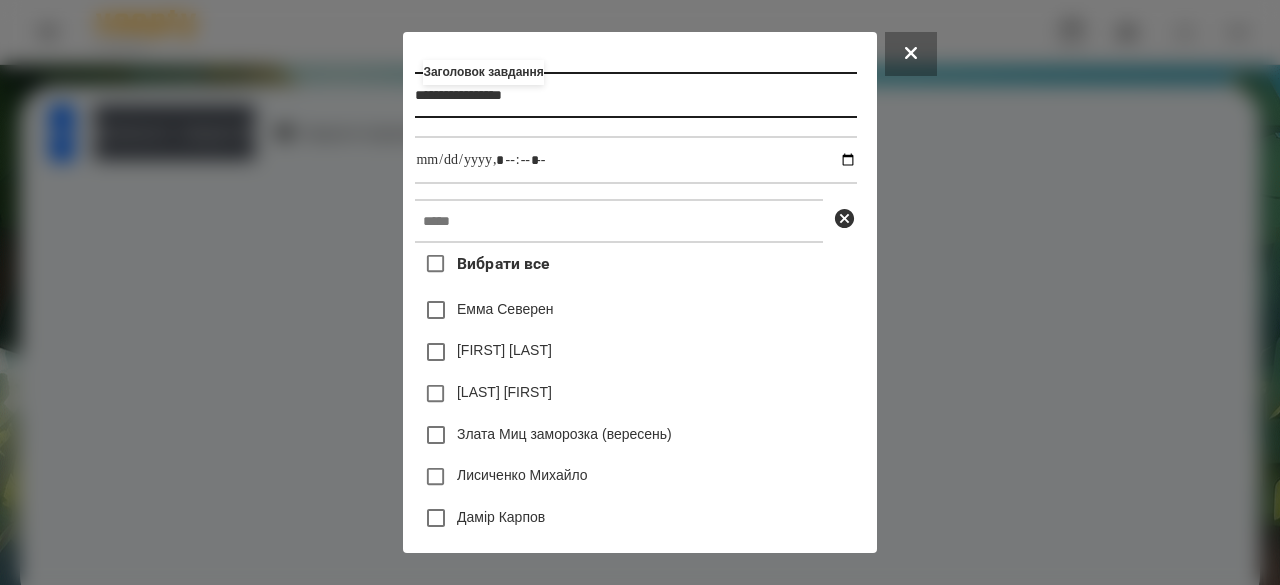 type on "**********" 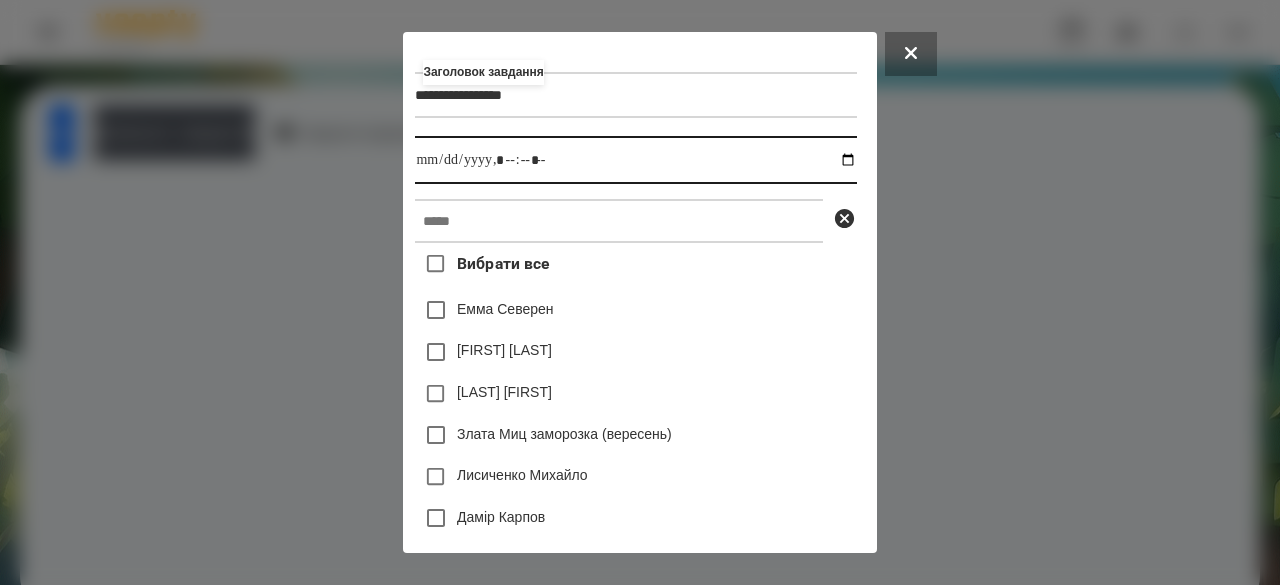 click at bounding box center [635, 160] 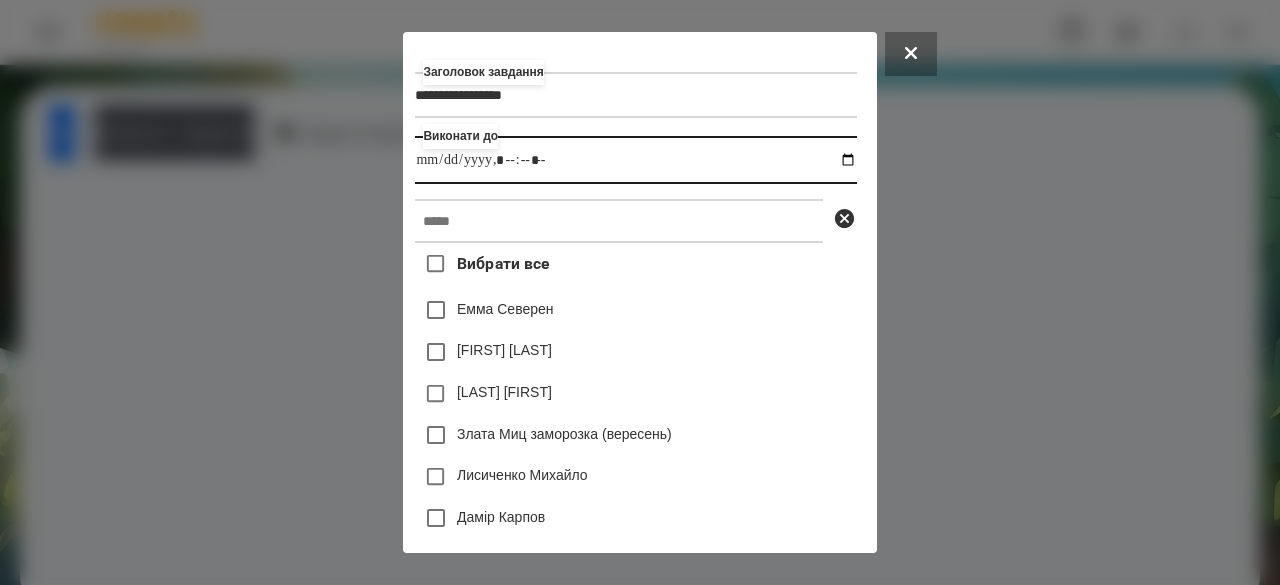 type on "**********" 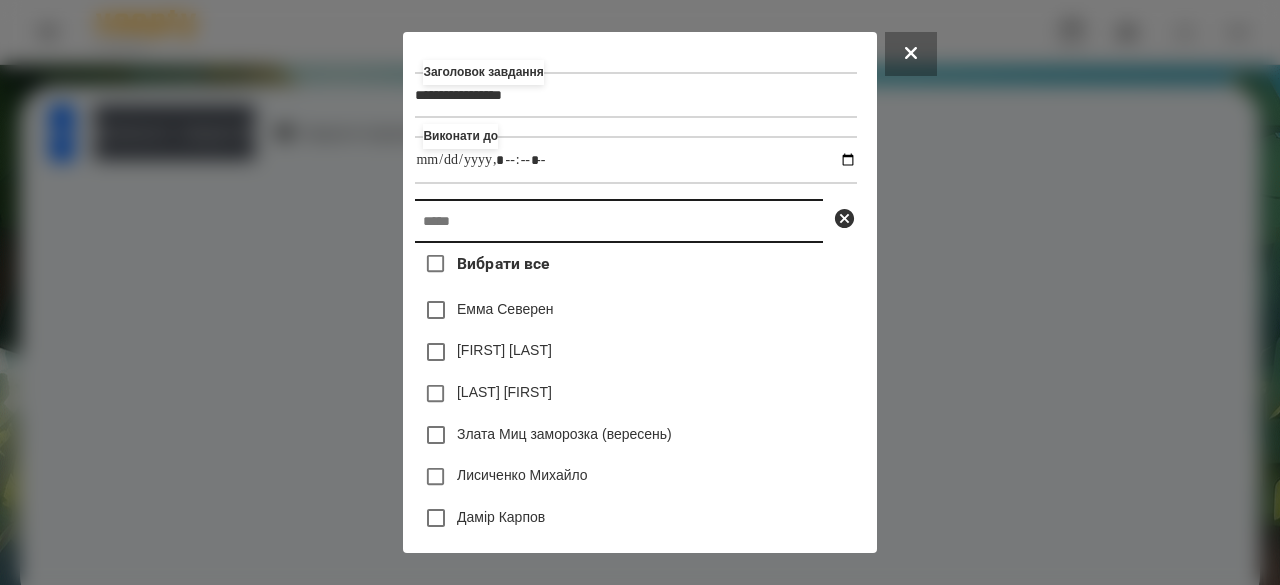 click at bounding box center [619, 221] 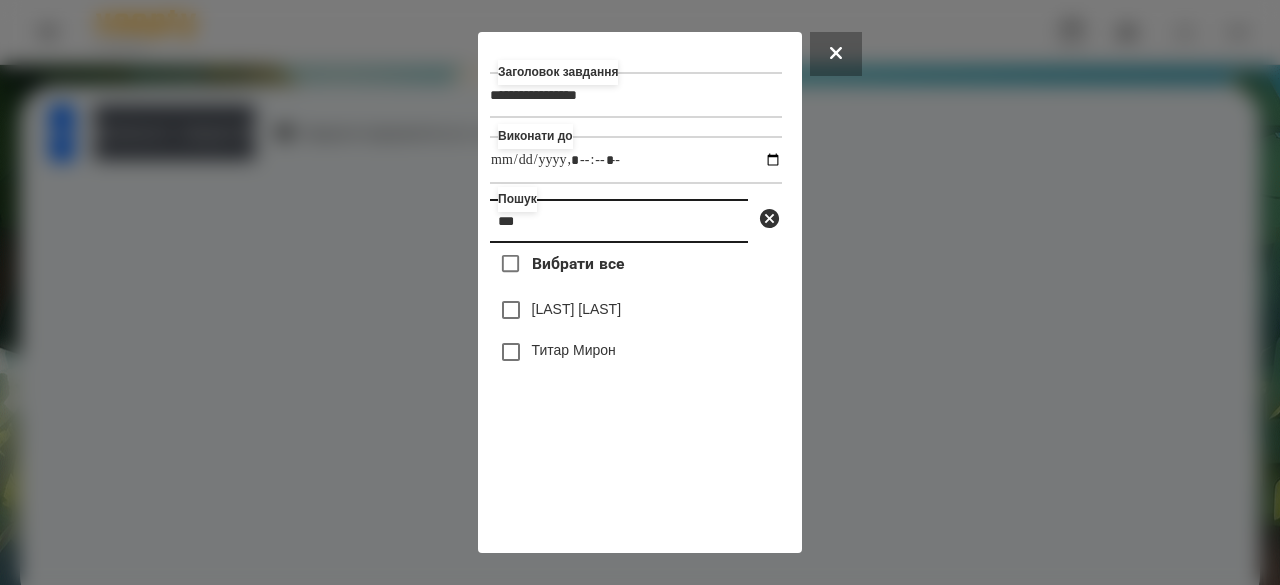 type on "***" 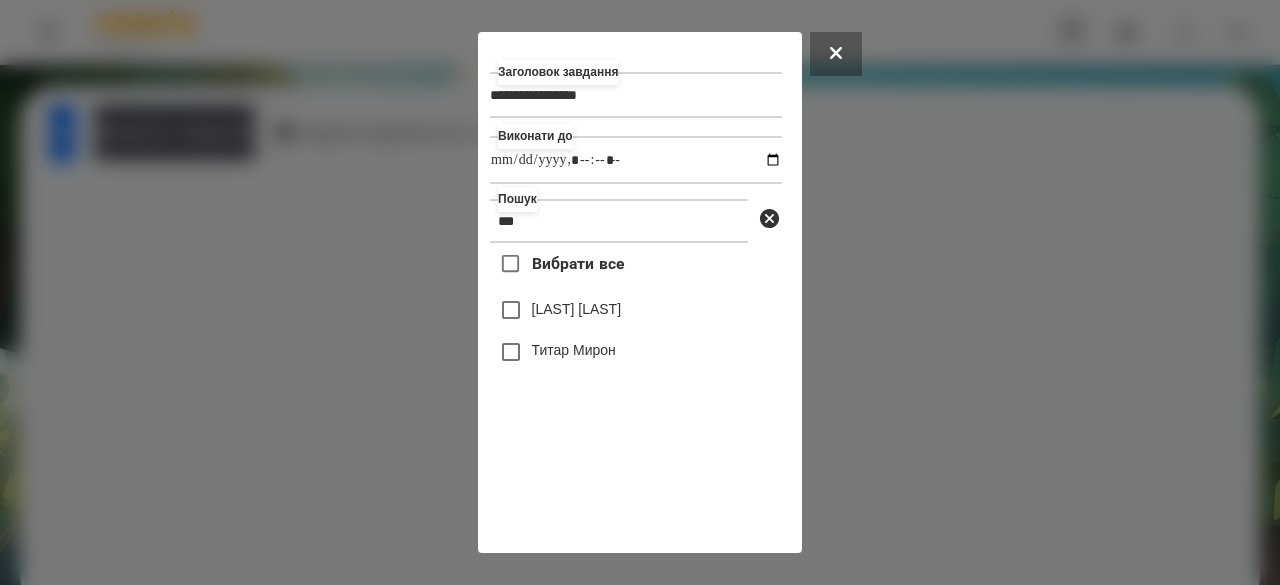 click on "[LAST] [LAST]" at bounding box center (576, 309) 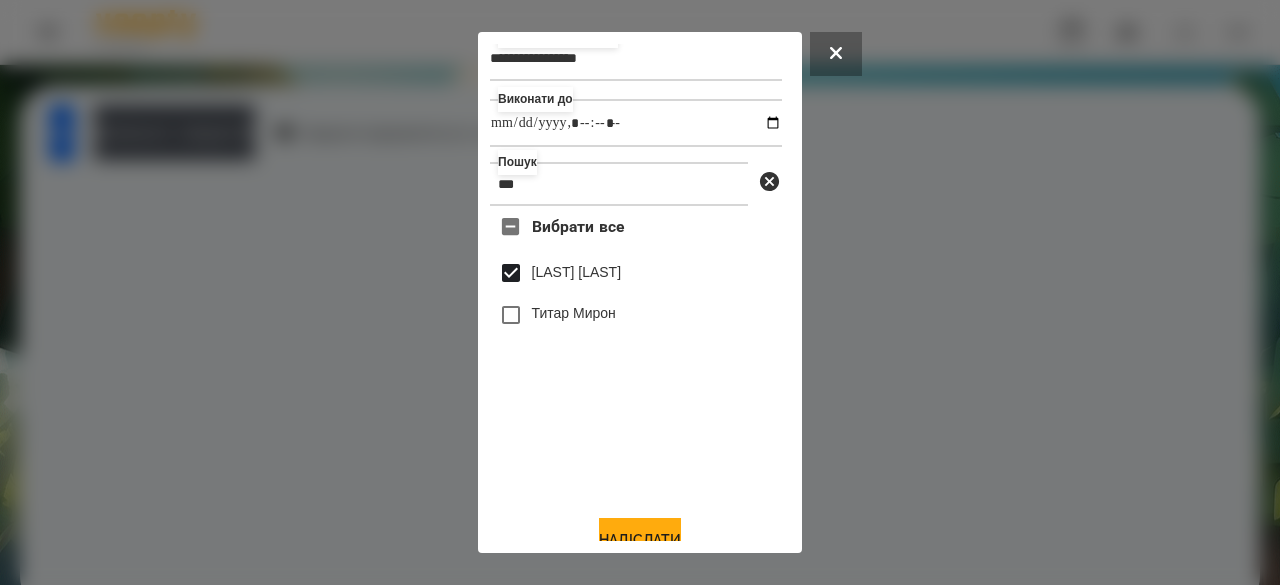 scroll, scrollTop: 66, scrollLeft: 0, axis: vertical 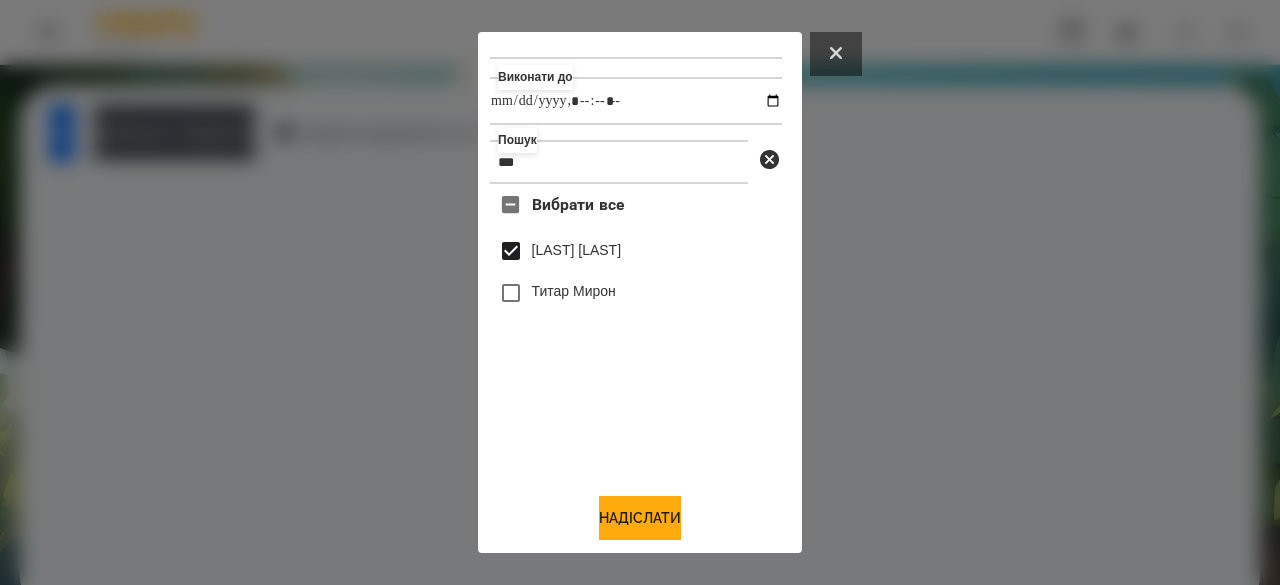 click 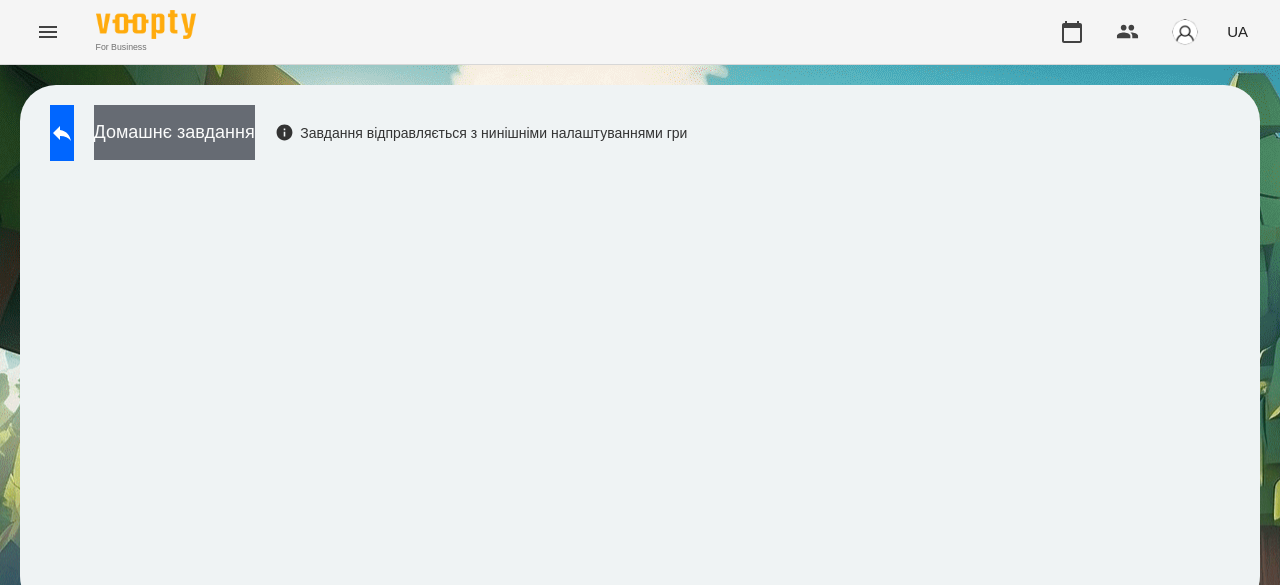 click on "Домашнє завдання" at bounding box center (174, 132) 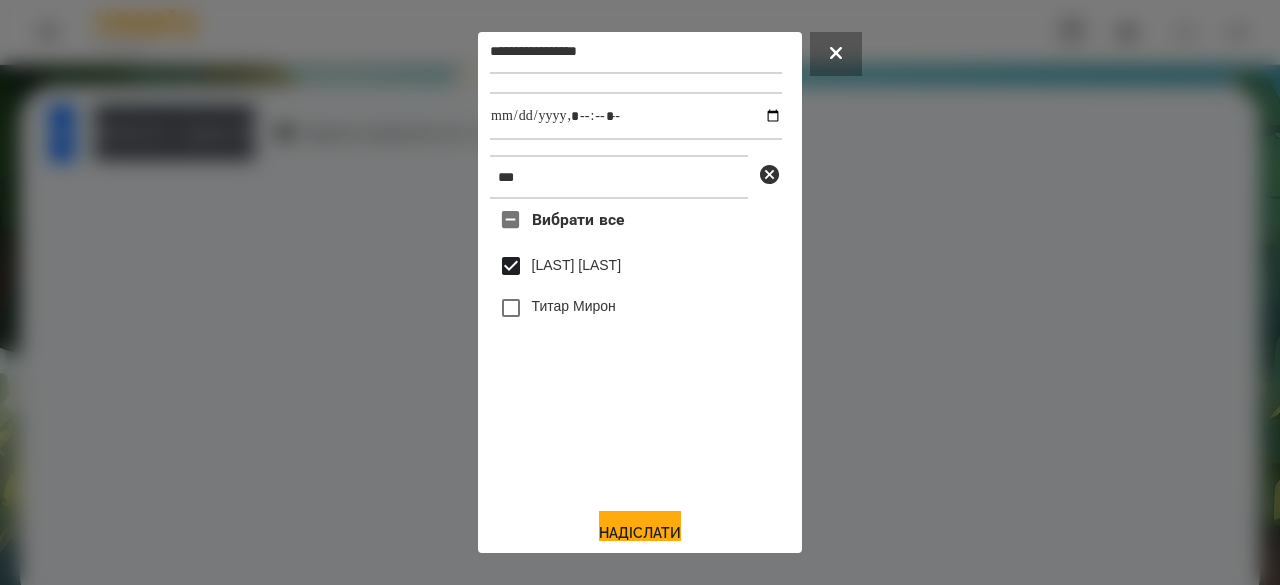 scroll, scrollTop: 66, scrollLeft: 0, axis: vertical 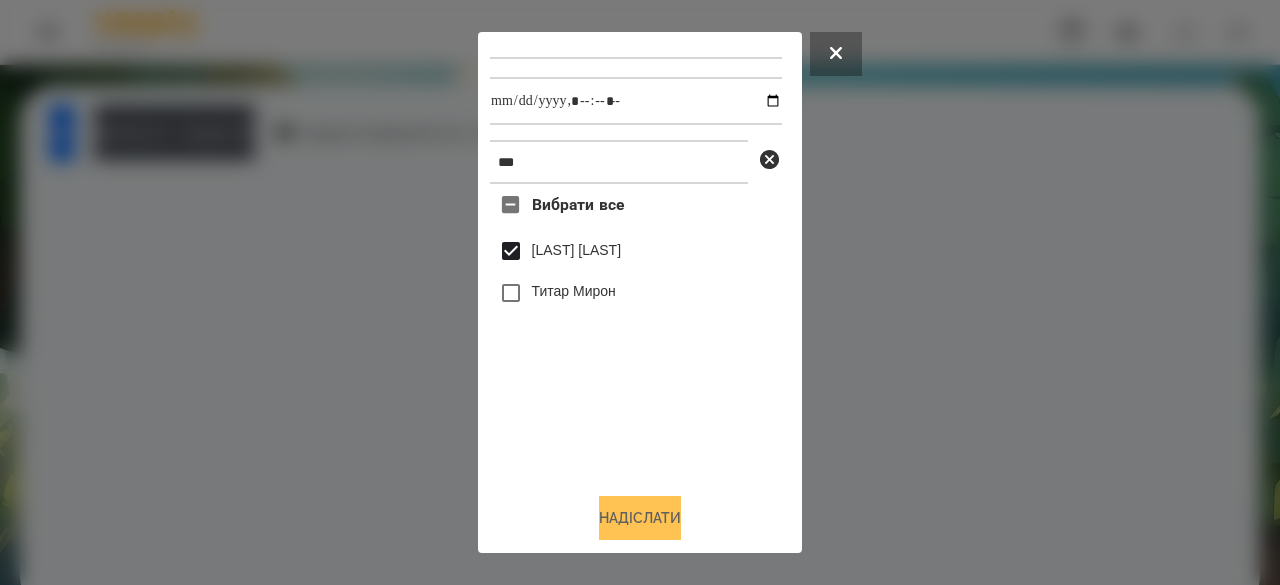 click on "Надіслати" at bounding box center (640, 518) 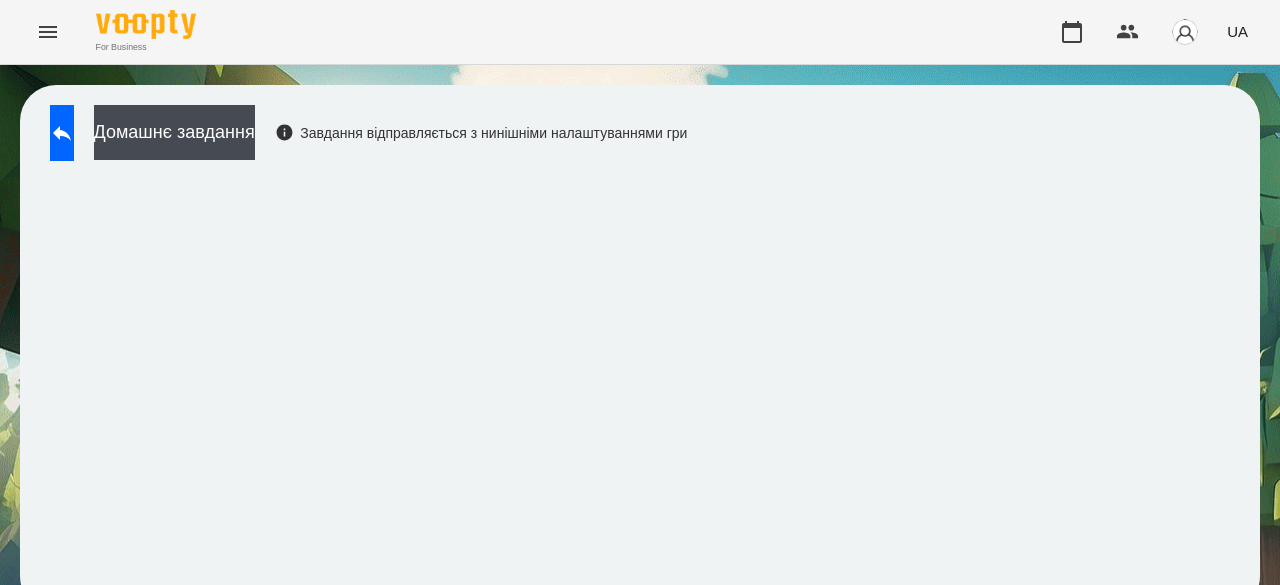 click on "Домашнє завдання Завдання відправляється з нинішніми налаштуваннями гри" at bounding box center (640, 348) 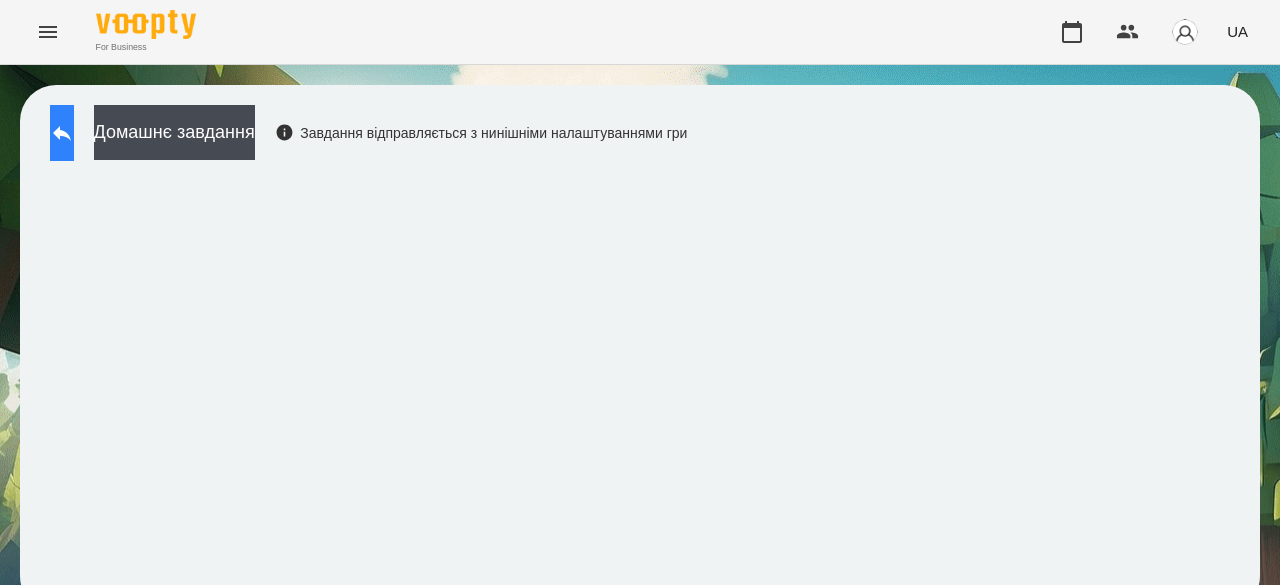 click 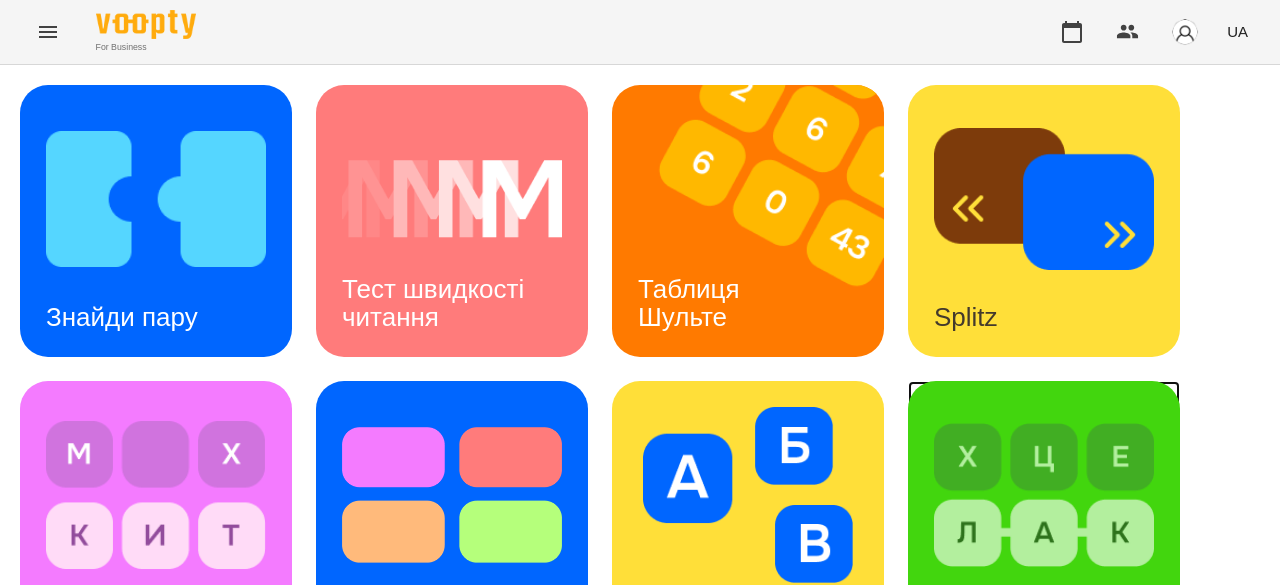 click at bounding box center [1044, 495] 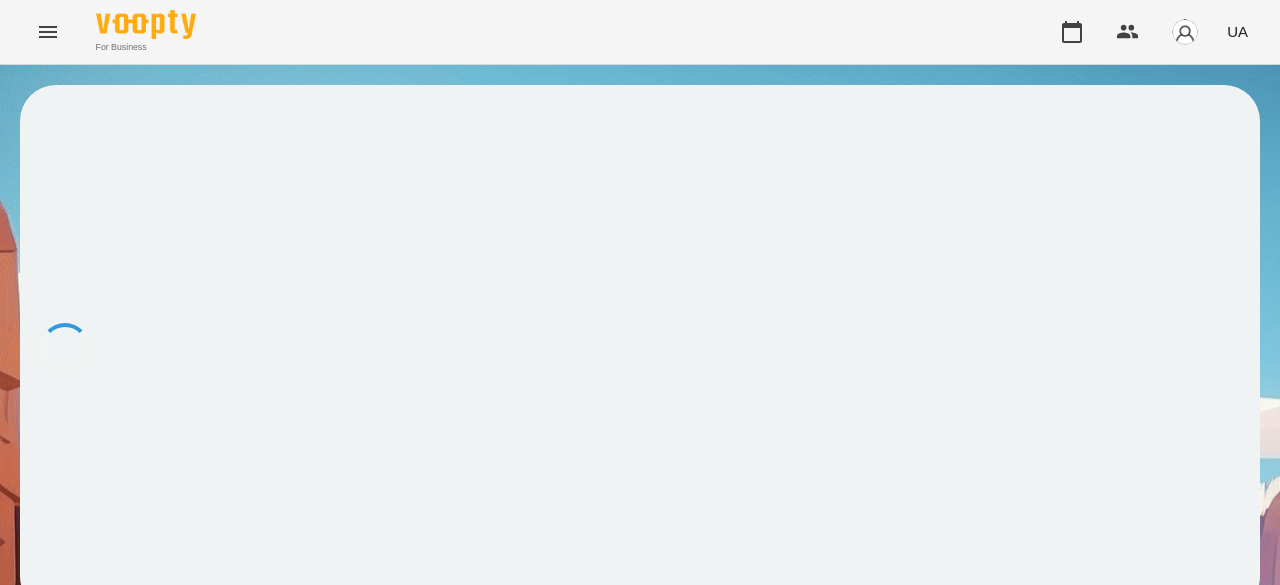 scroll, scrollTop: 2, scrollLeft: 0, axis: vertical 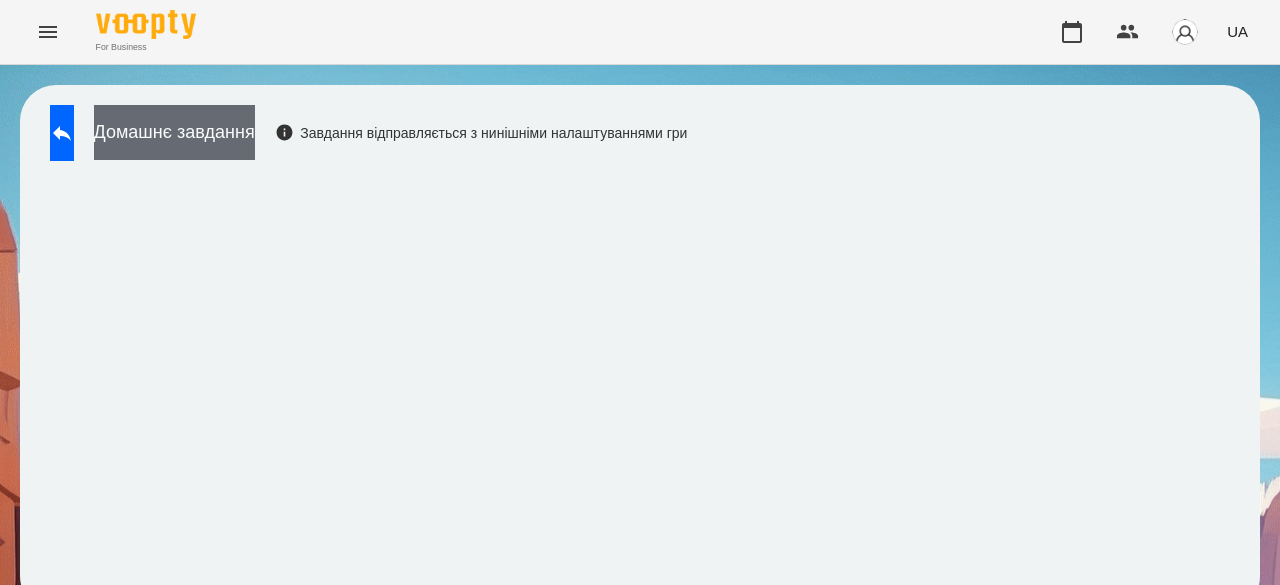 click on "Домашнє завдання" at bounding box center (174, 132) 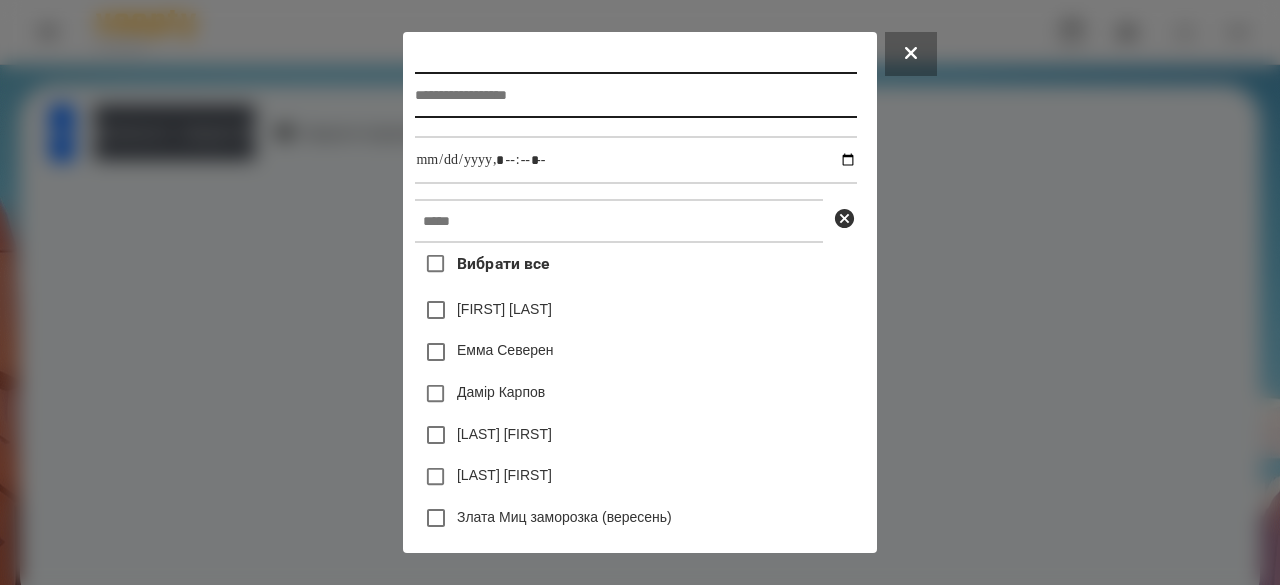 click at bounding box center [635, 95] 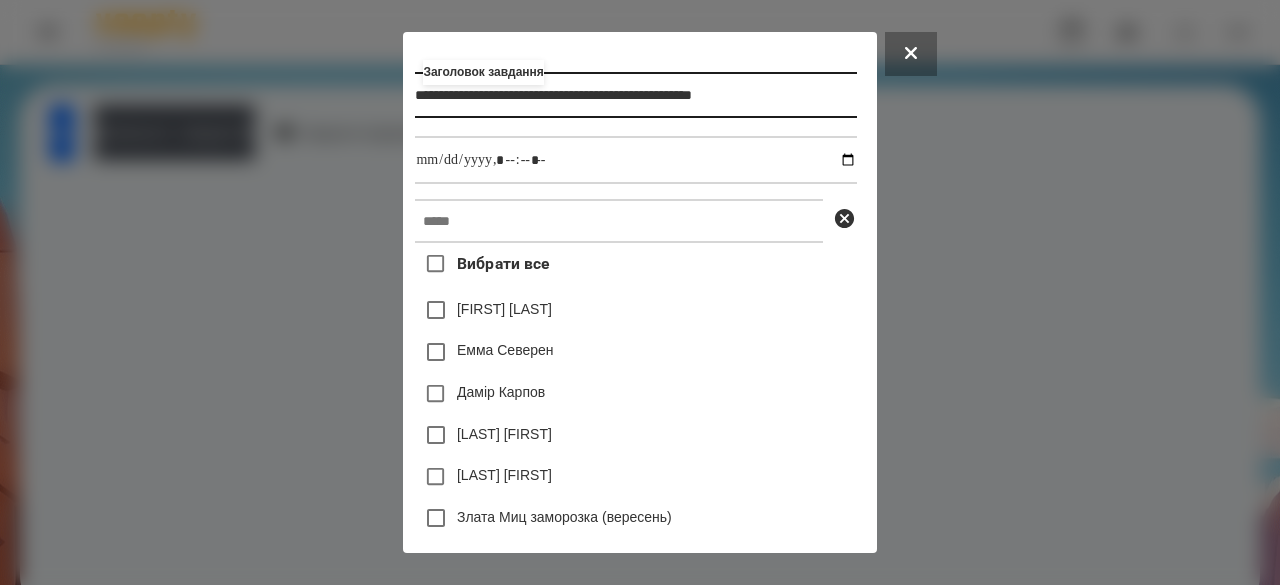 click on "**********" at bounding box center [635, 95] 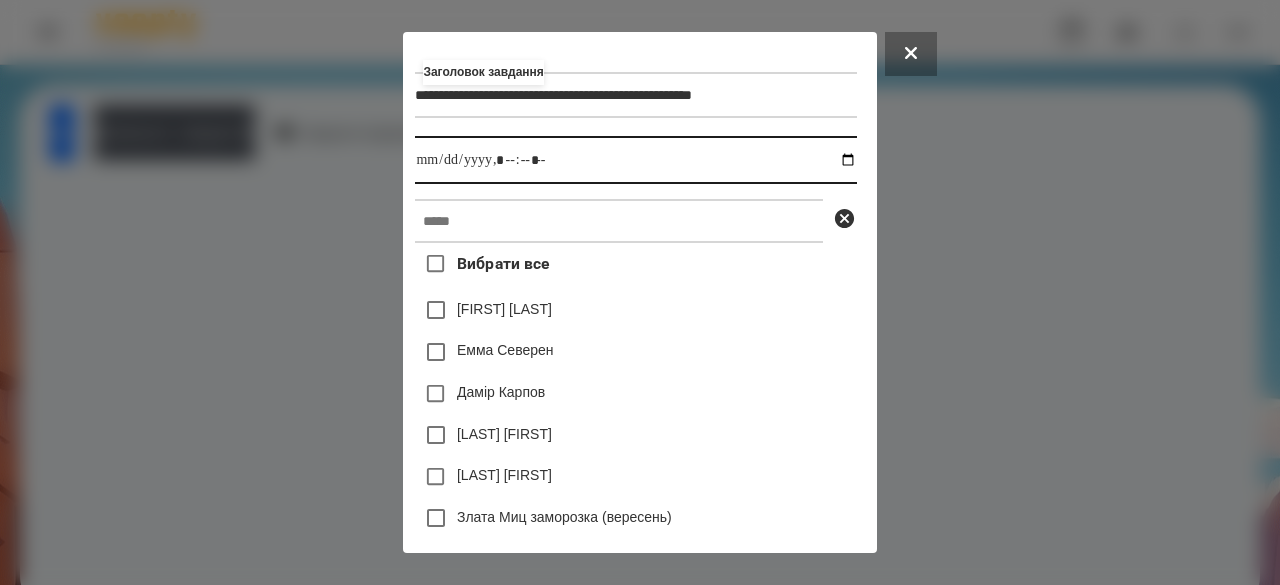 click at bounding box center (635, 160) 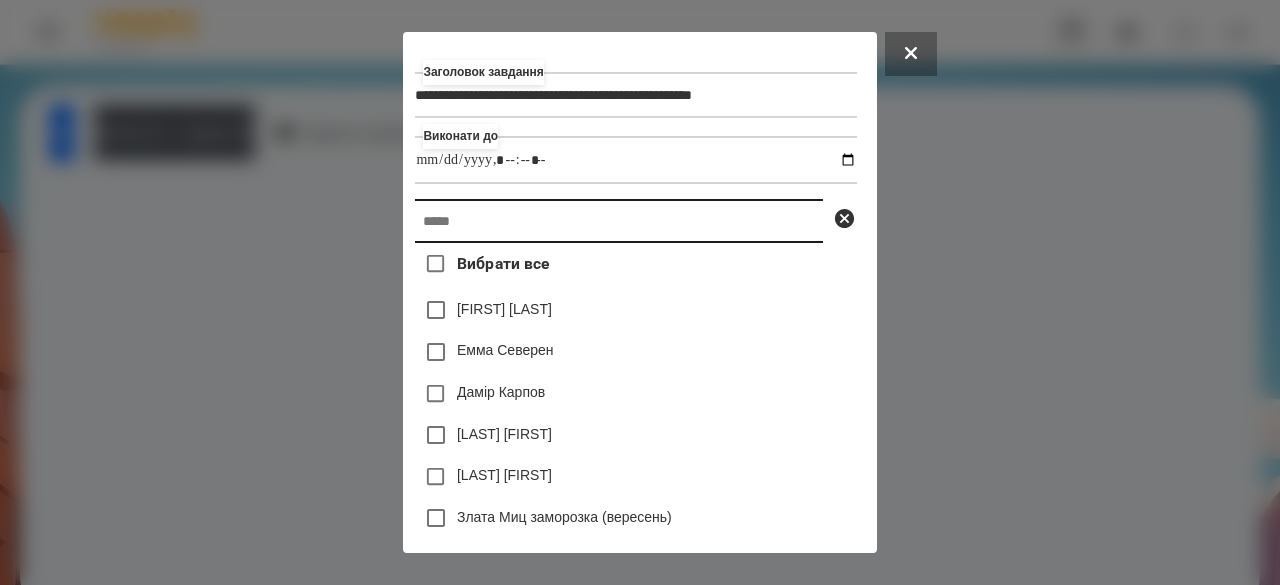 click at bounding box center (619, 221) 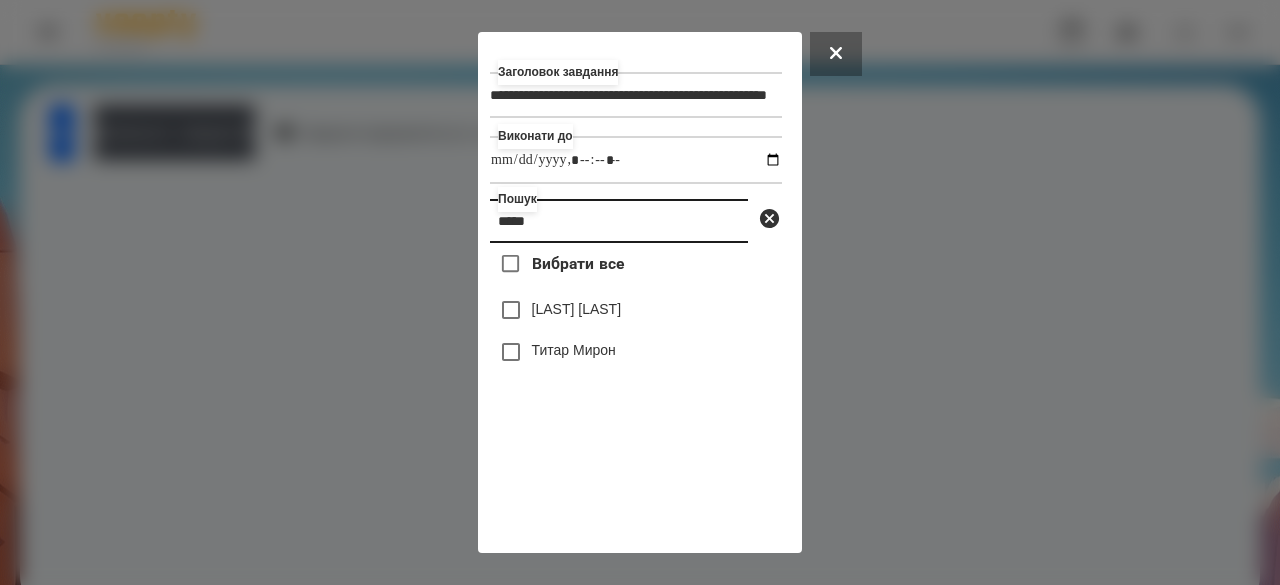 type on "*****" 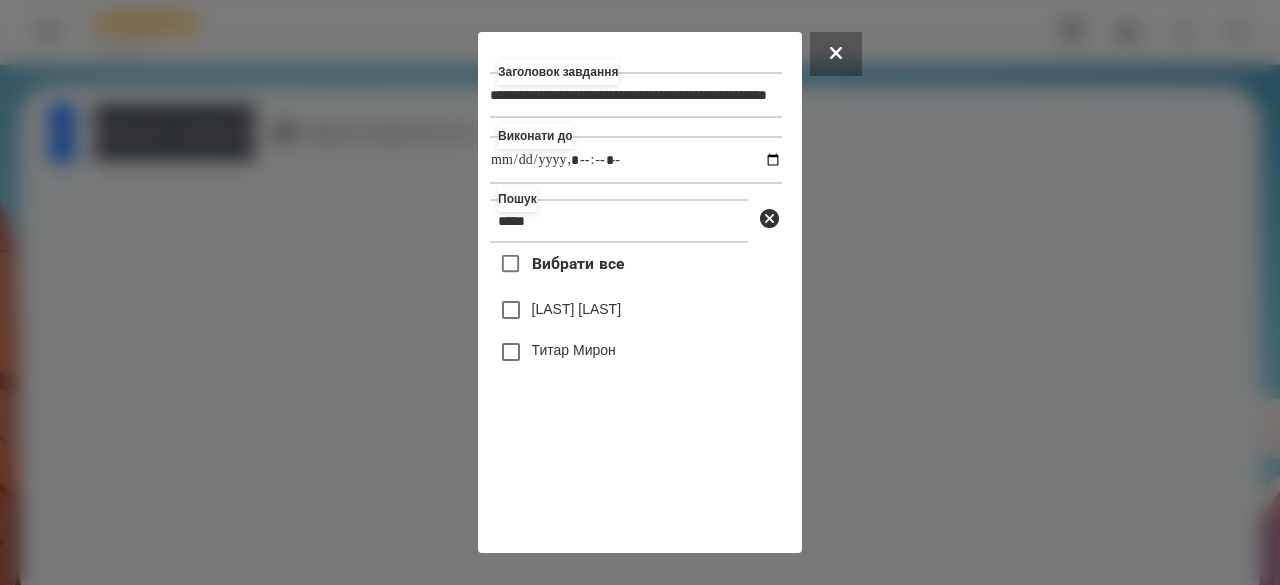 click on "[LAST] [LAST]" at bounding box center (576, 309) 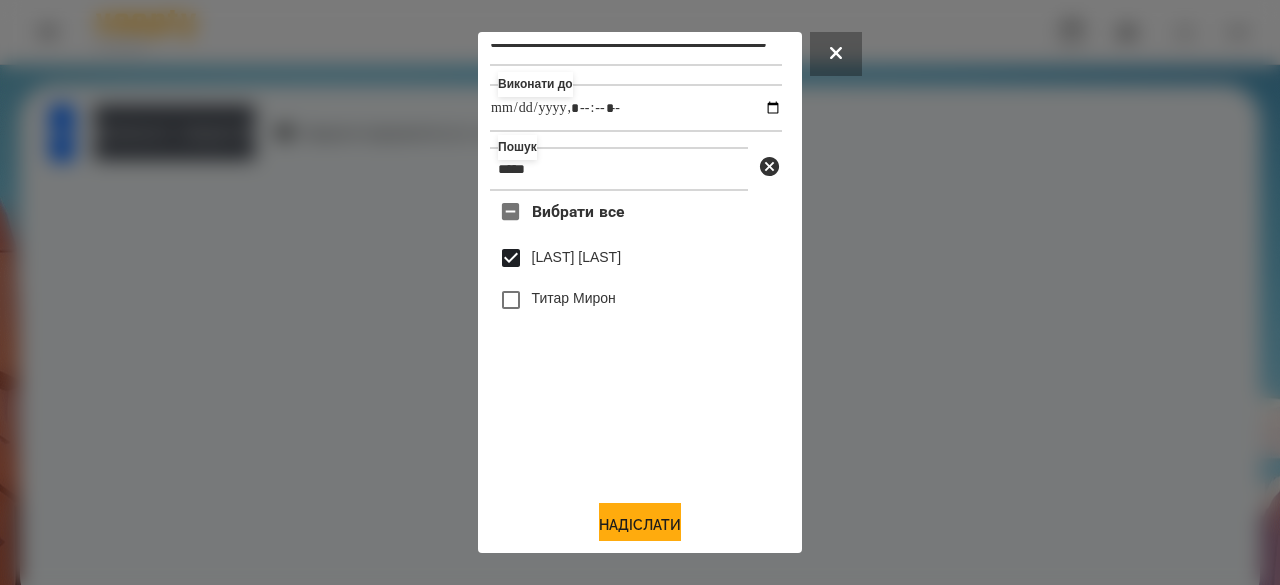 scroll, scrollTop: 66, scrollLeft: 0, axis: vertical 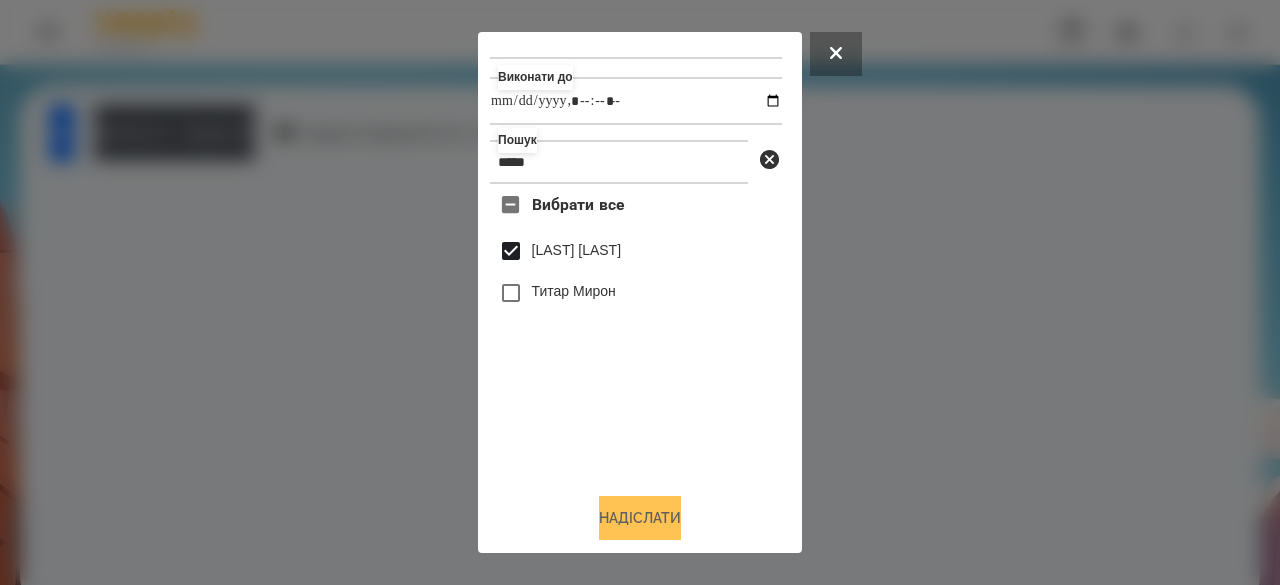 click on "Надіслати" at bounding box center [640, 518] 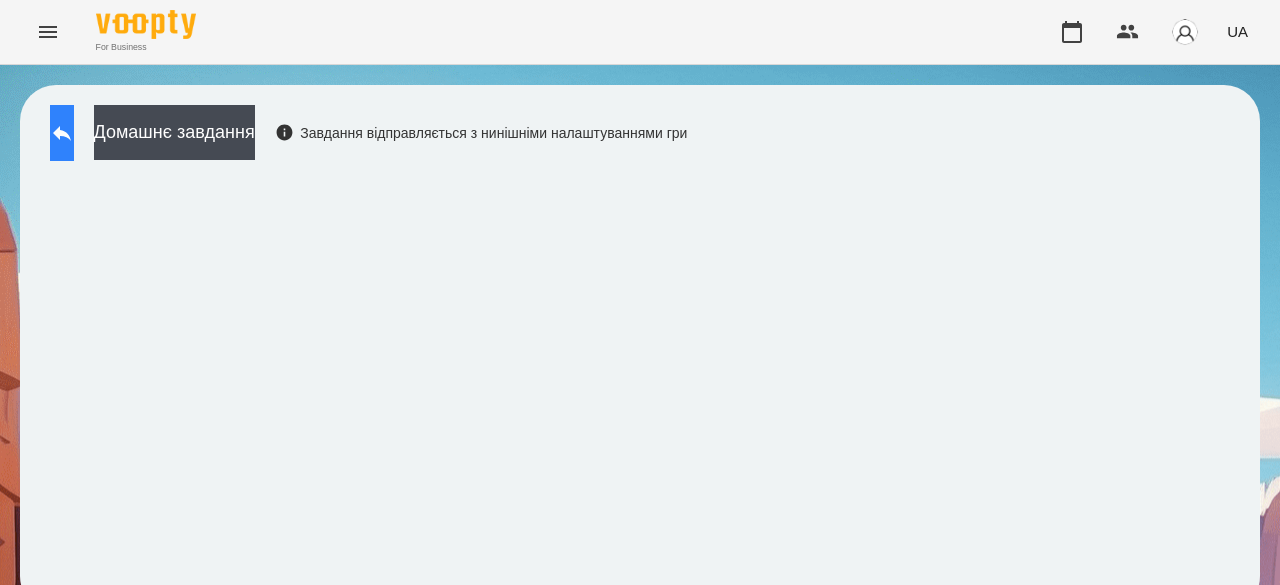 click 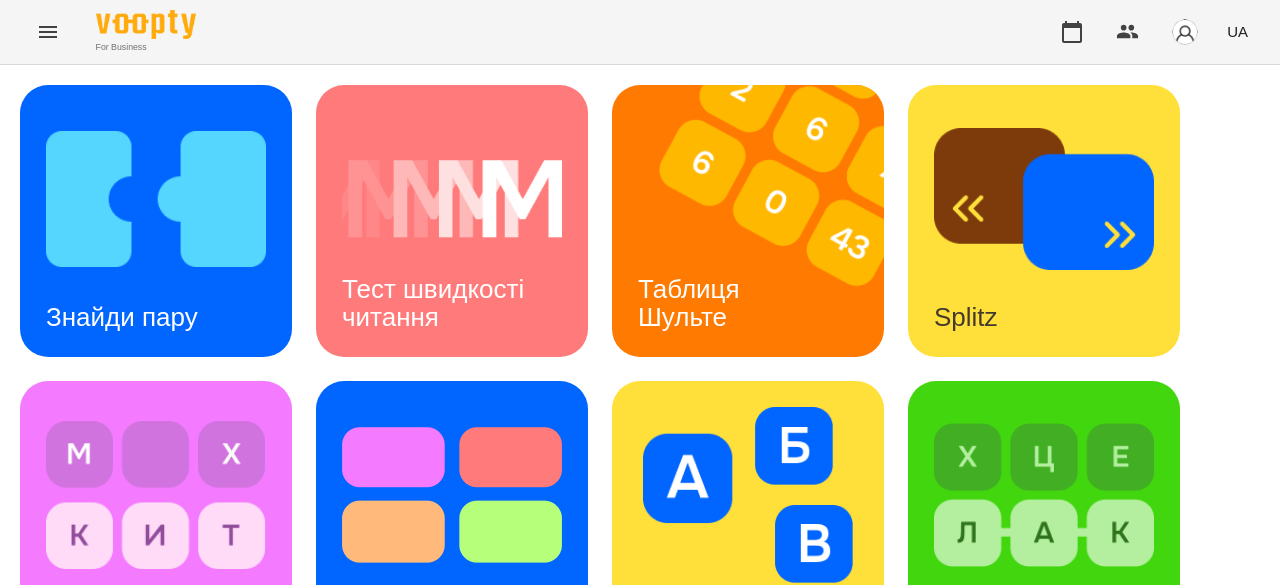 scroll, scrollTop: 2, scrollLeft: 0, axis: vertical 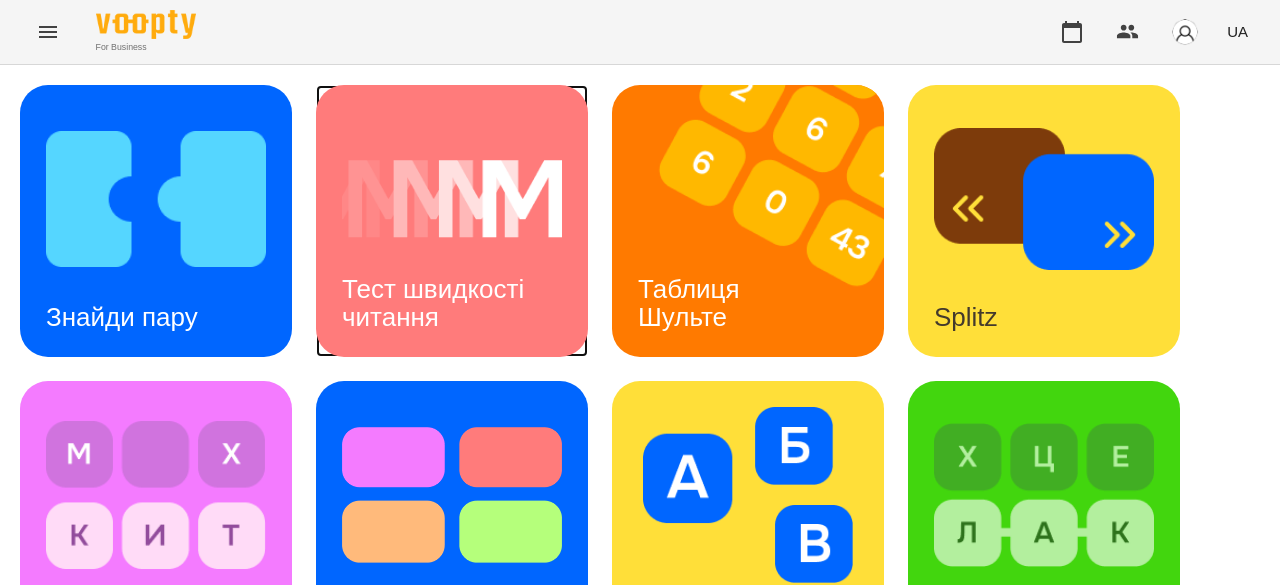 click on "Тест швидкості читання" at bounding box center [436, 302] 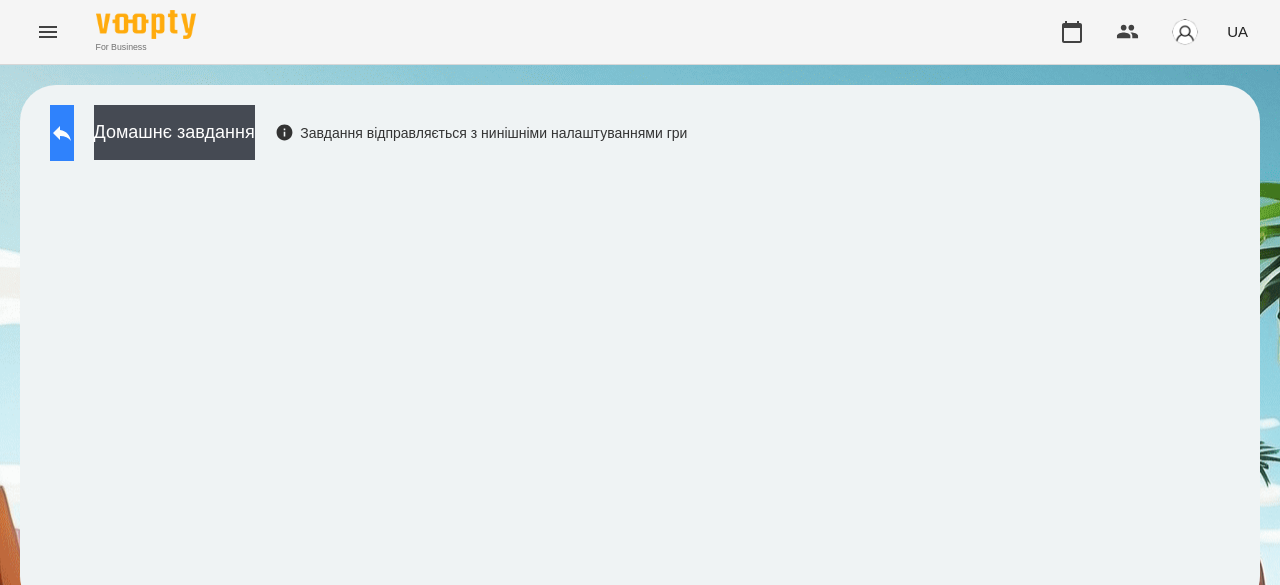 click at bounding box center (62, 133) 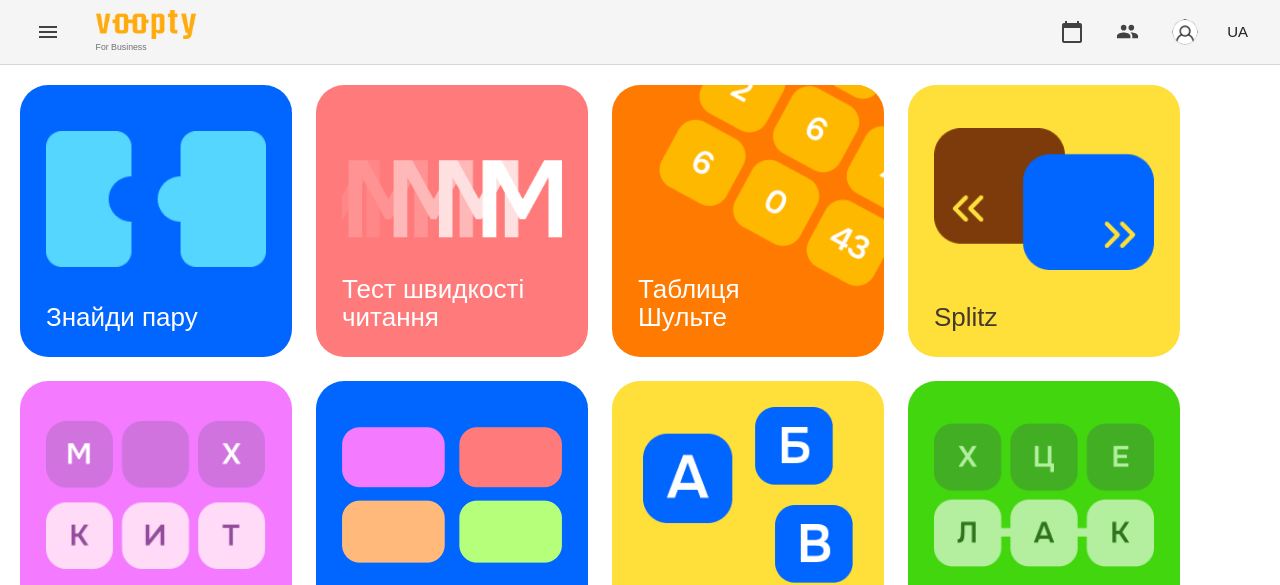 click at bounding box center [168, 813] 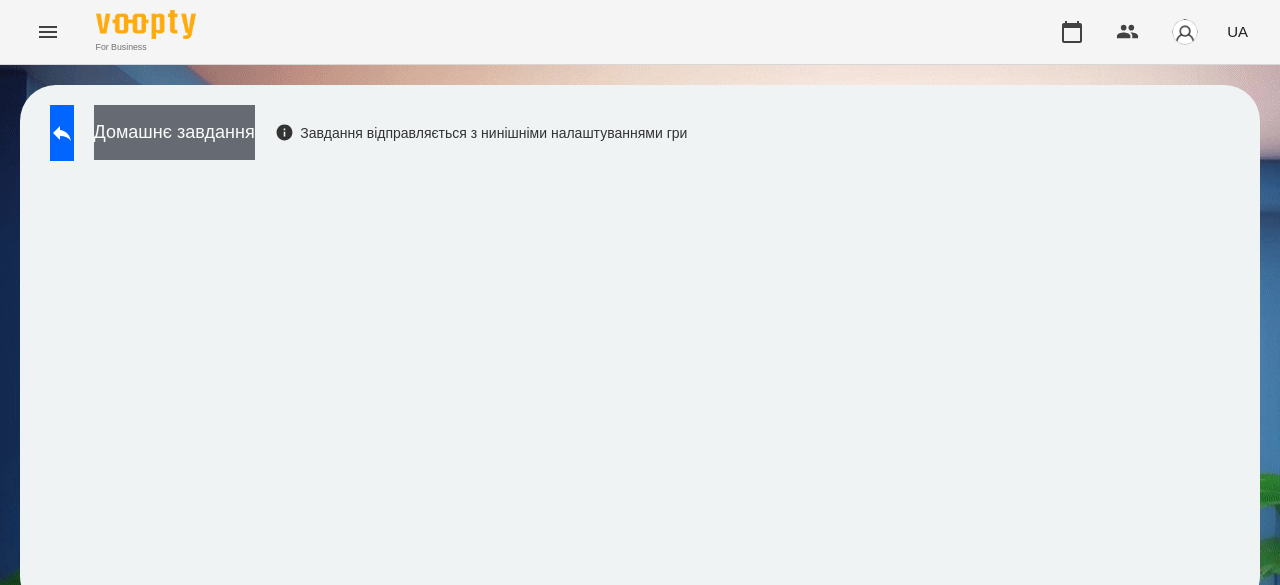 click on "Домашнє завдання" at bounding box center [174, 132] 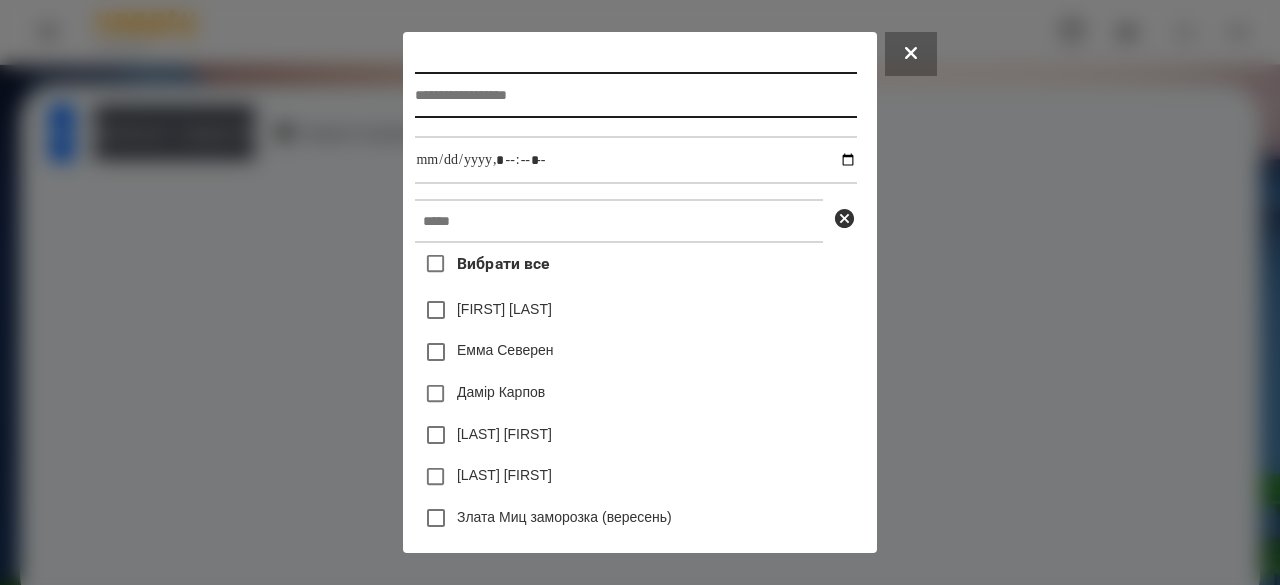 click at bounding box center (635, 95) 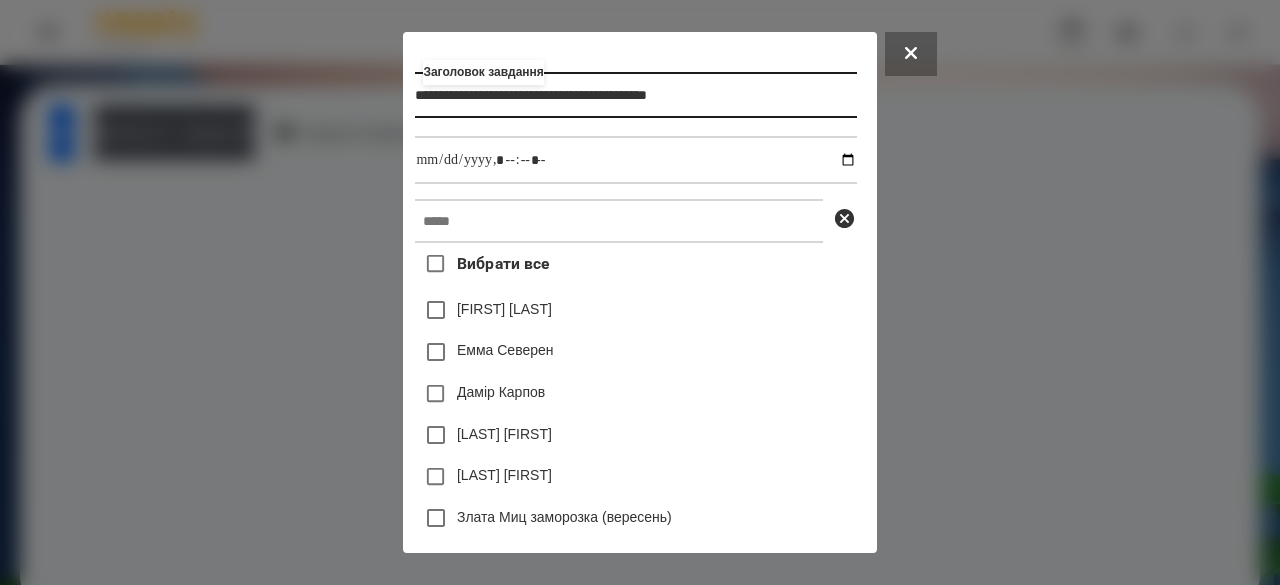 type on "**********" 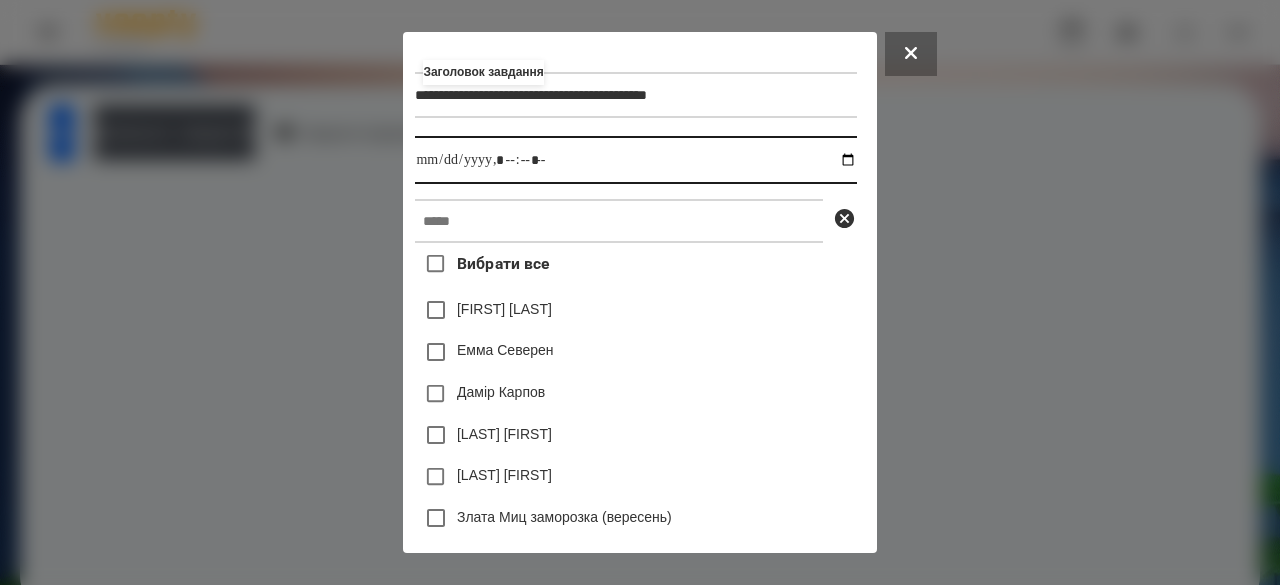 click at bounding box center [635, 160] 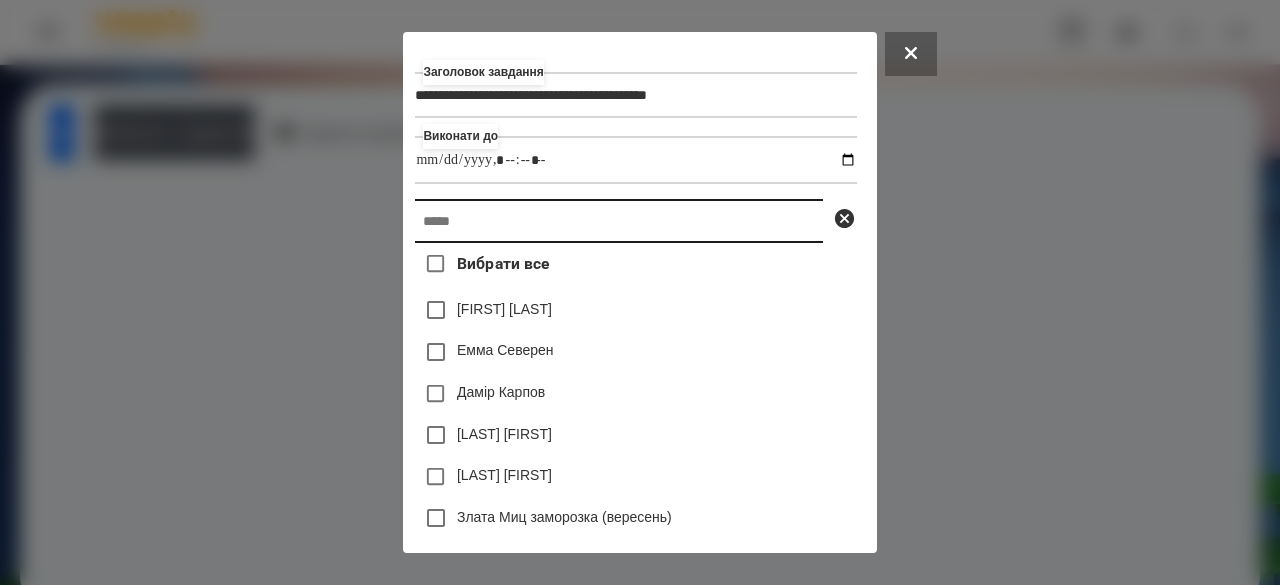 click at bounding box center (619, 221) 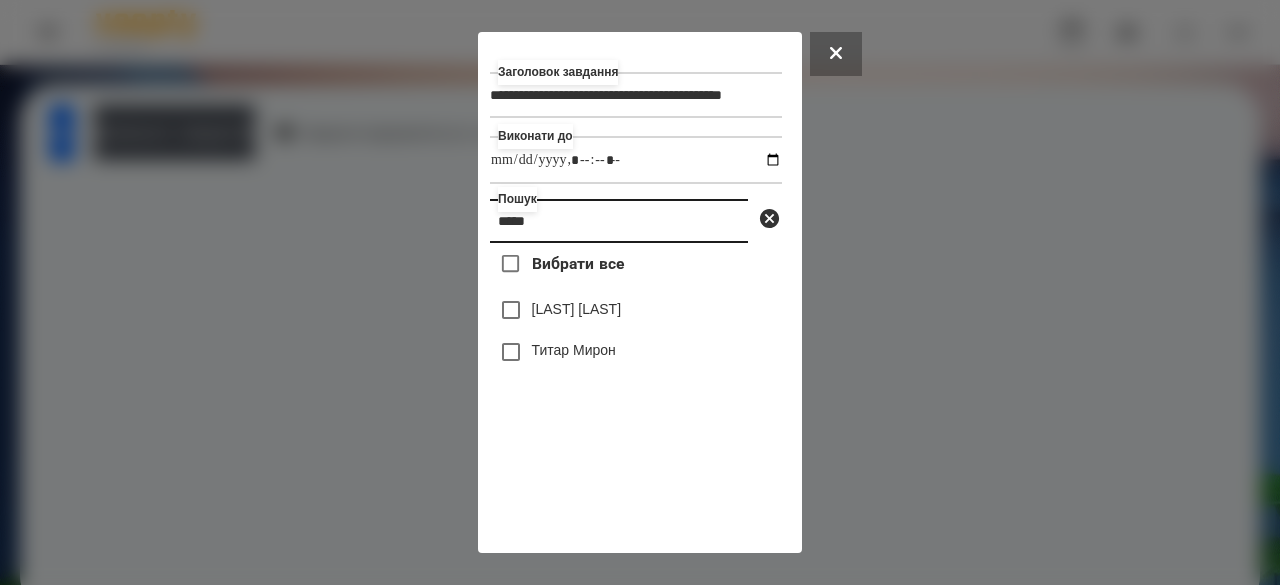 type on "*****" 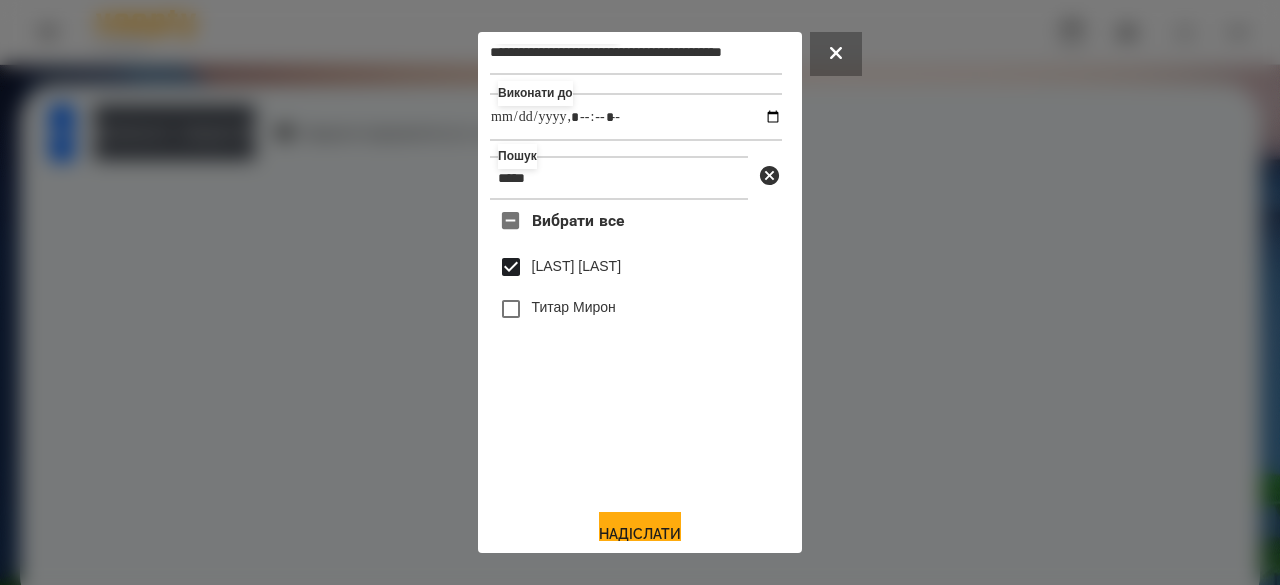 scroll, scrollTop: 66, scrollLeft: 0, axis: vertical 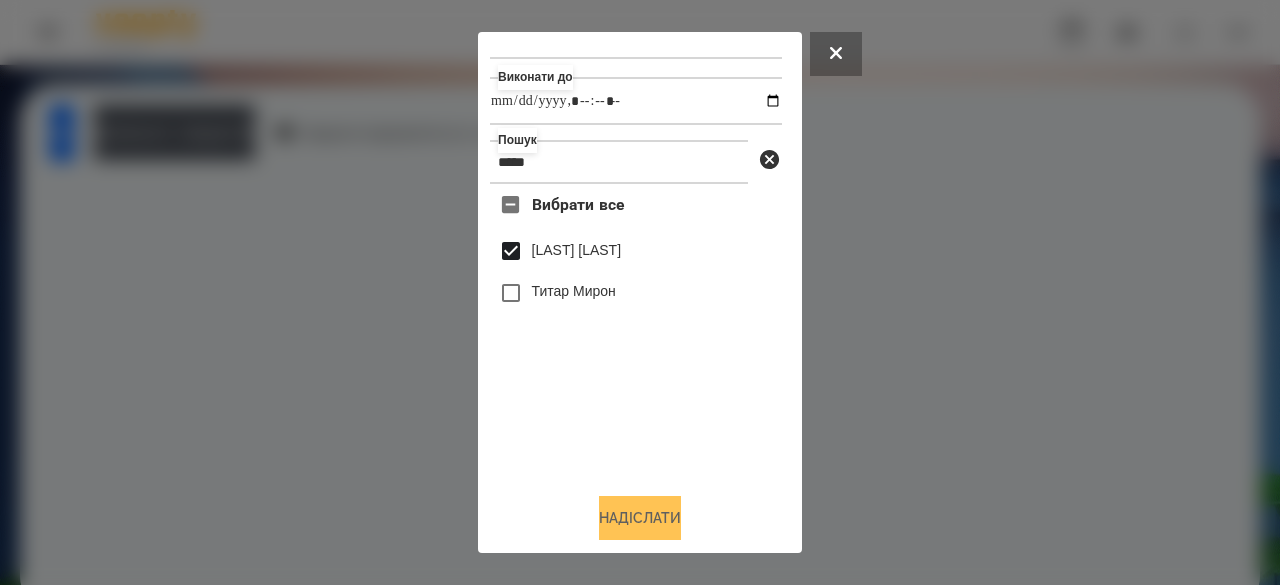 click on "Надіслати" at bounding box center (640, 518) 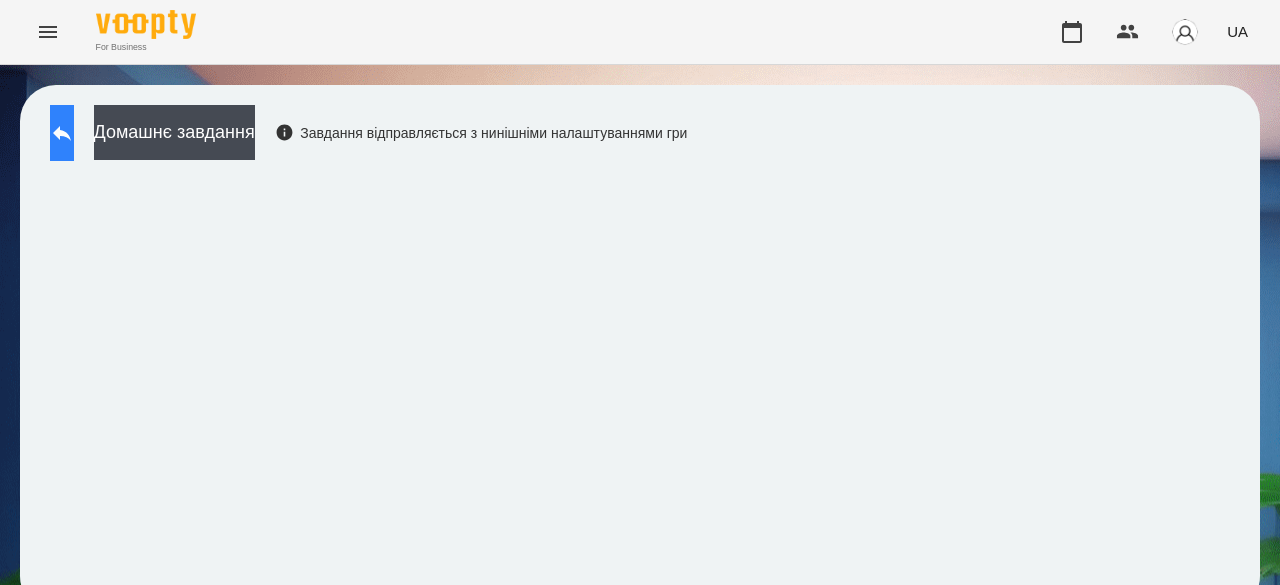 click at bounding box center (62, 133) 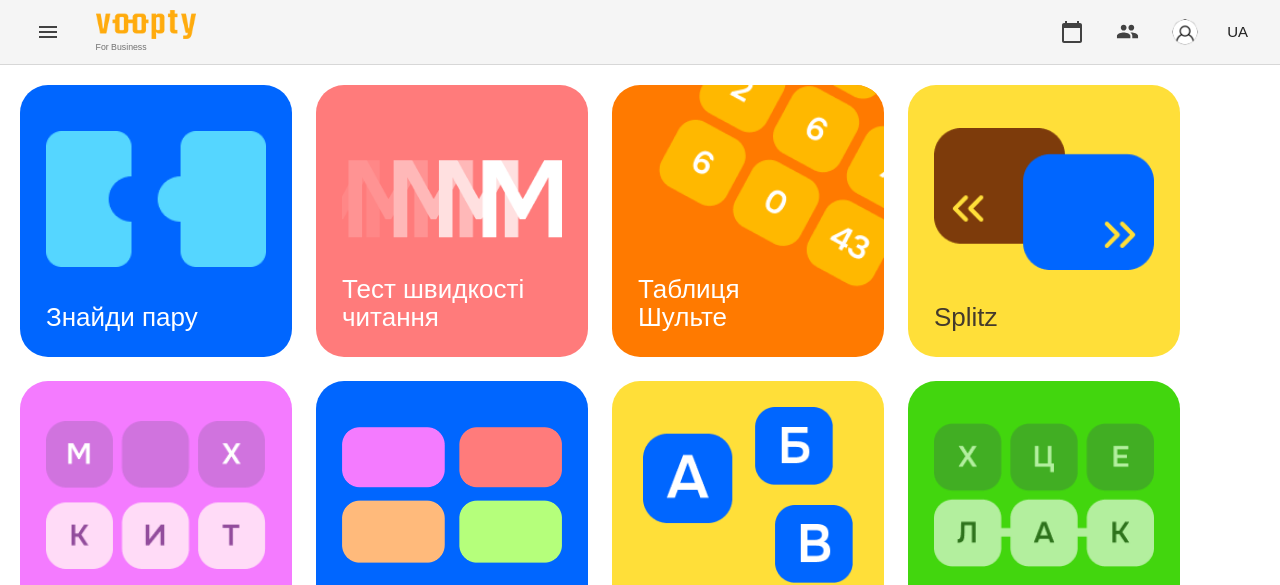 scroll, scrollTop: 502, scrollLeft: 0, axis: vertical 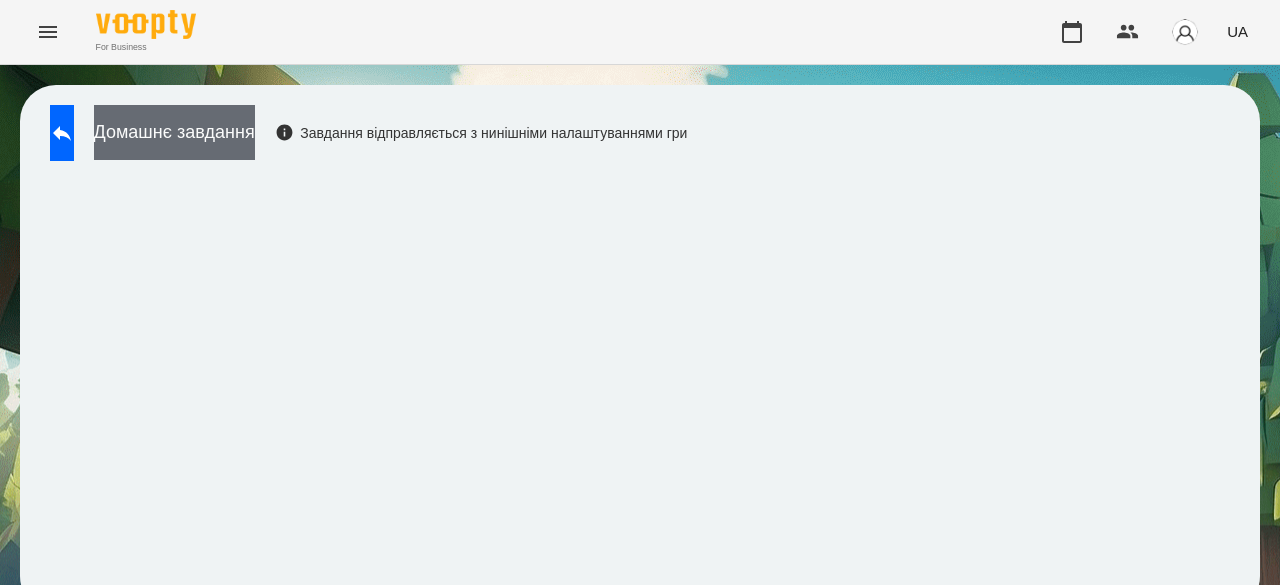 click on "Домашнє завдання" at bounding box center [174, 132] 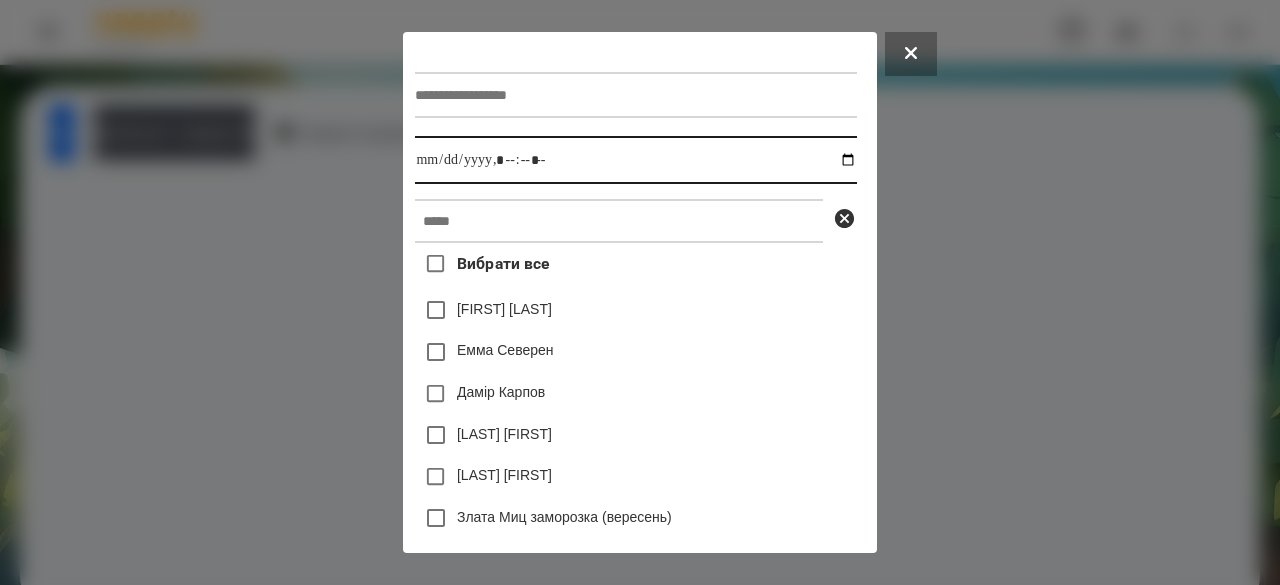 click at bounding box center (635, 160) 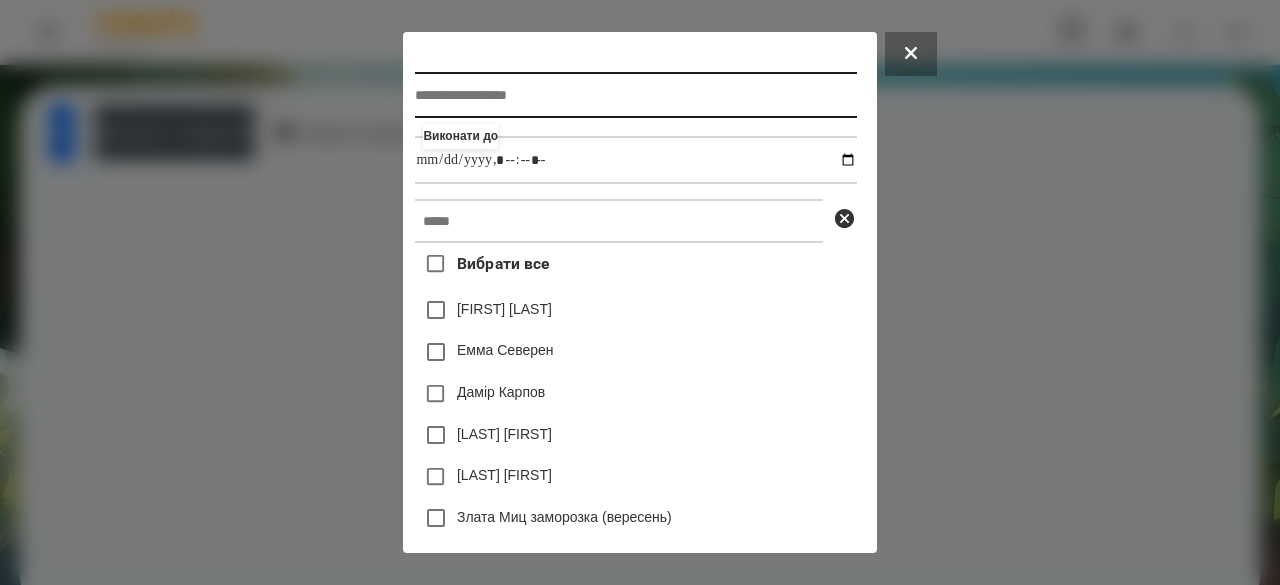 click at bounding box center [635, 95] 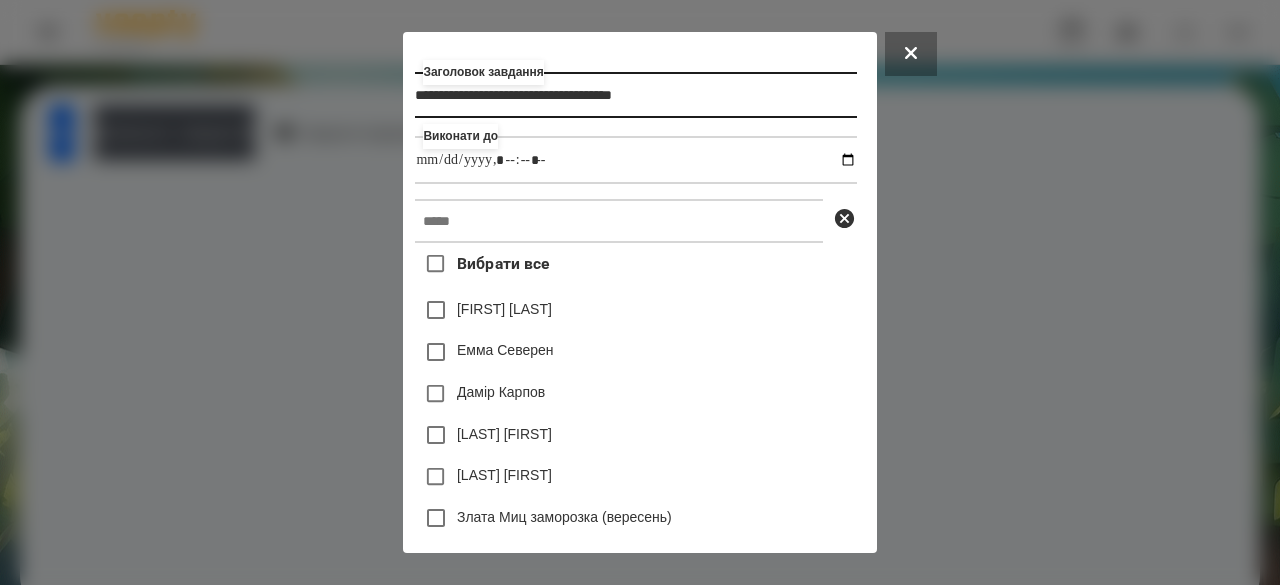 type on "**********" 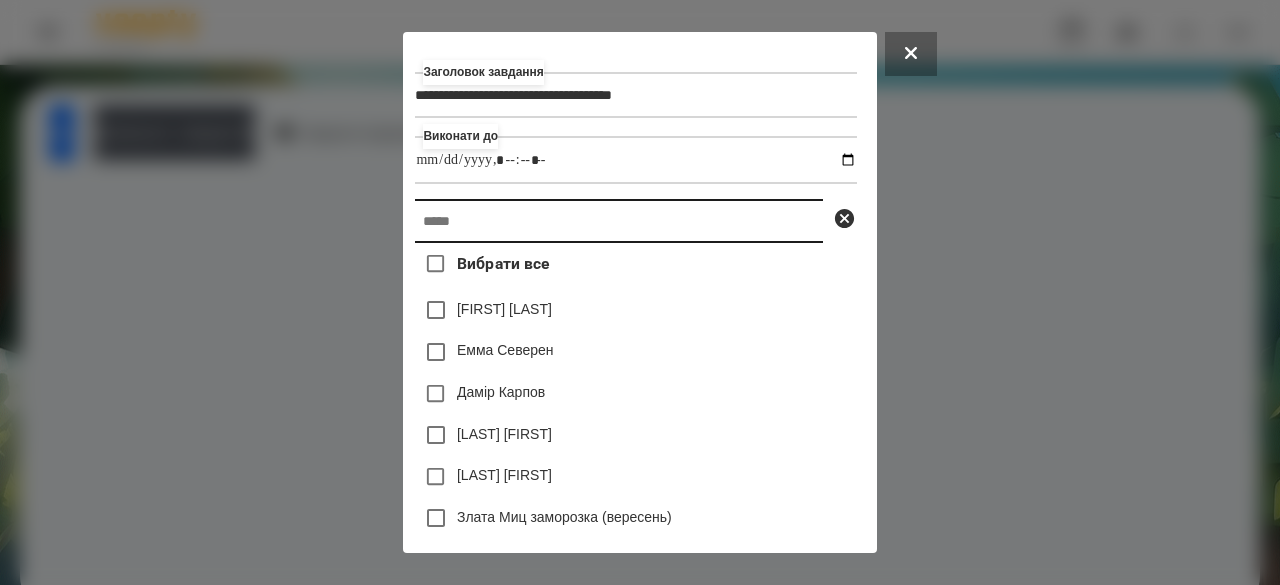 click at bounding box center (619, 221) 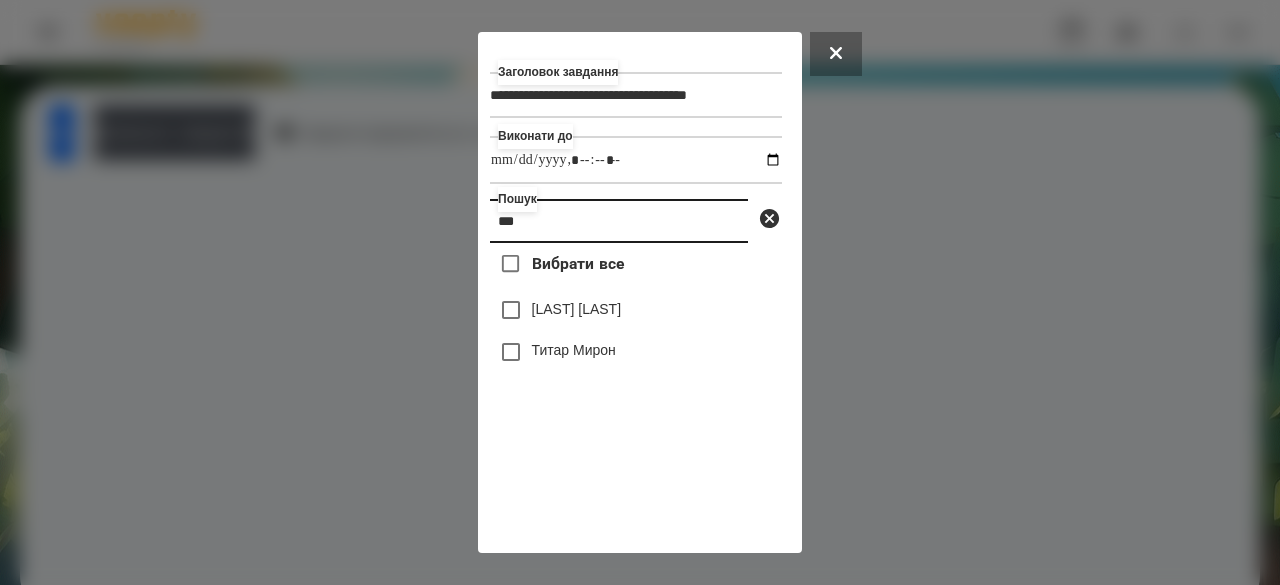 type on "***" 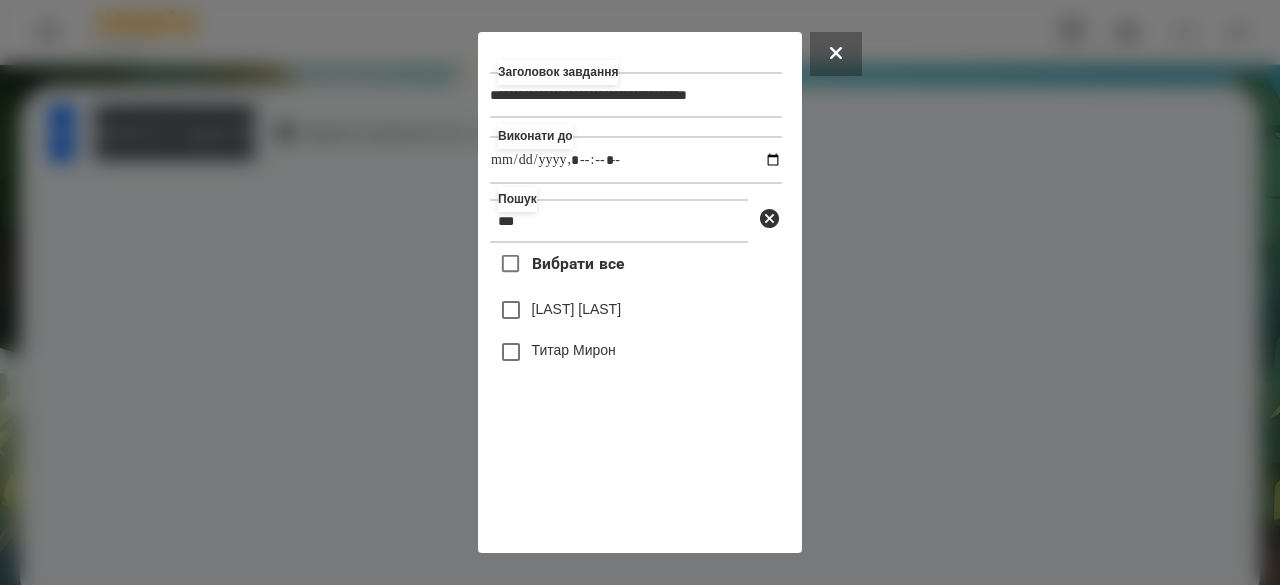 click on "[LAST] [LAST]" at bounding box center [576, 309] 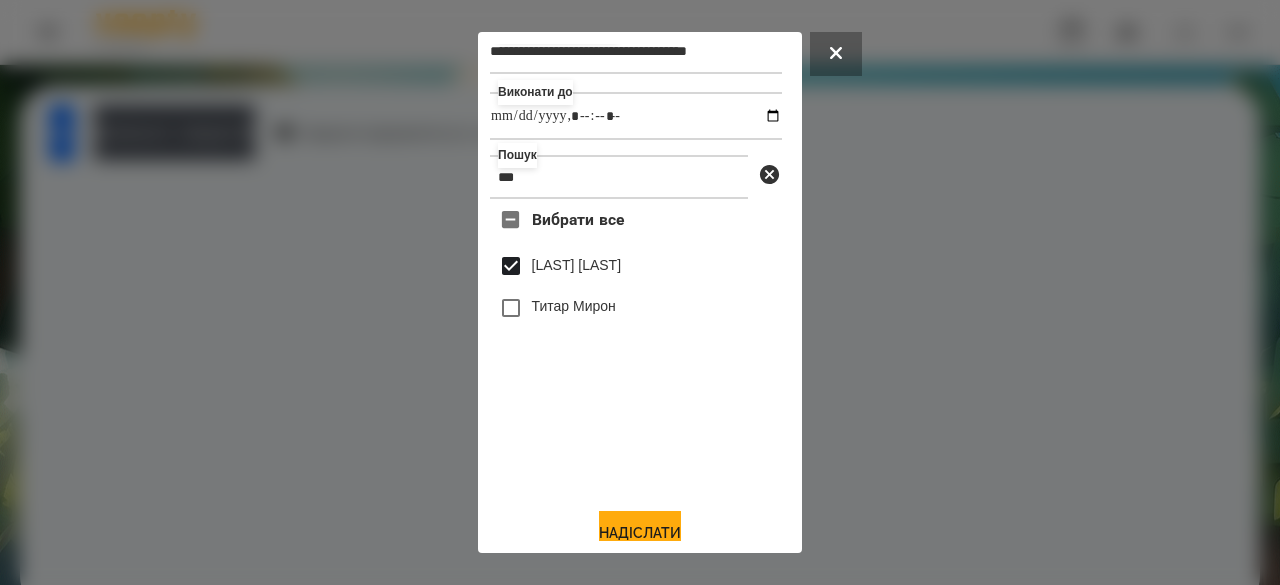 scroll, scrollTop: 66, scrollLeft: 0, axis: vertical 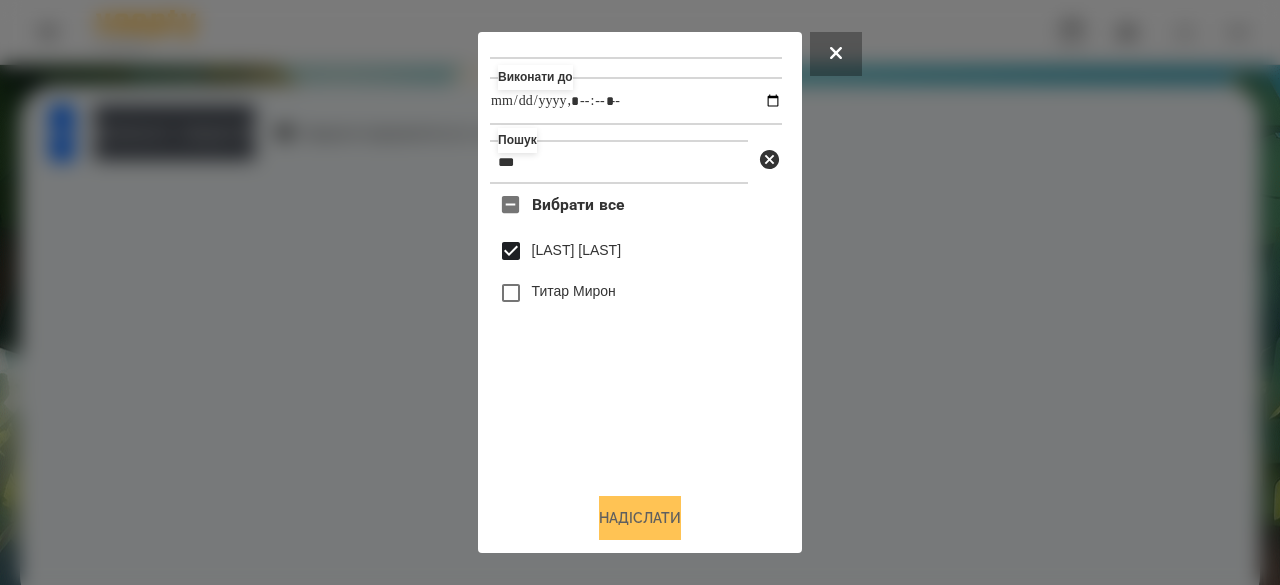 click on "Надіслати" at bounding box center (640, 518) 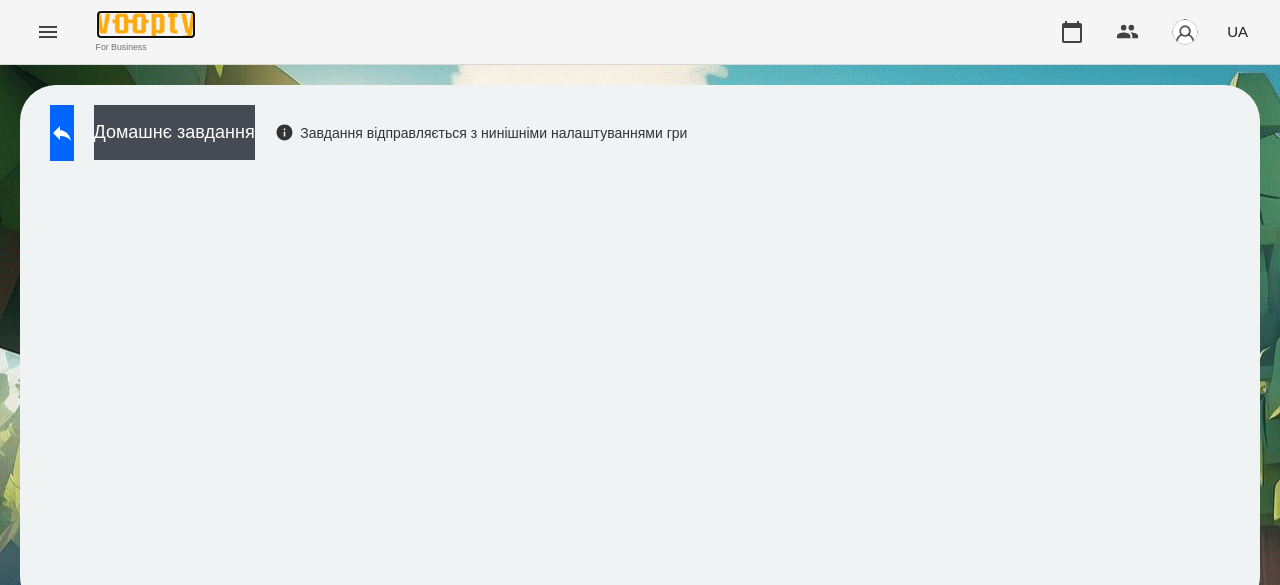 click at bounding box center [146, 24] 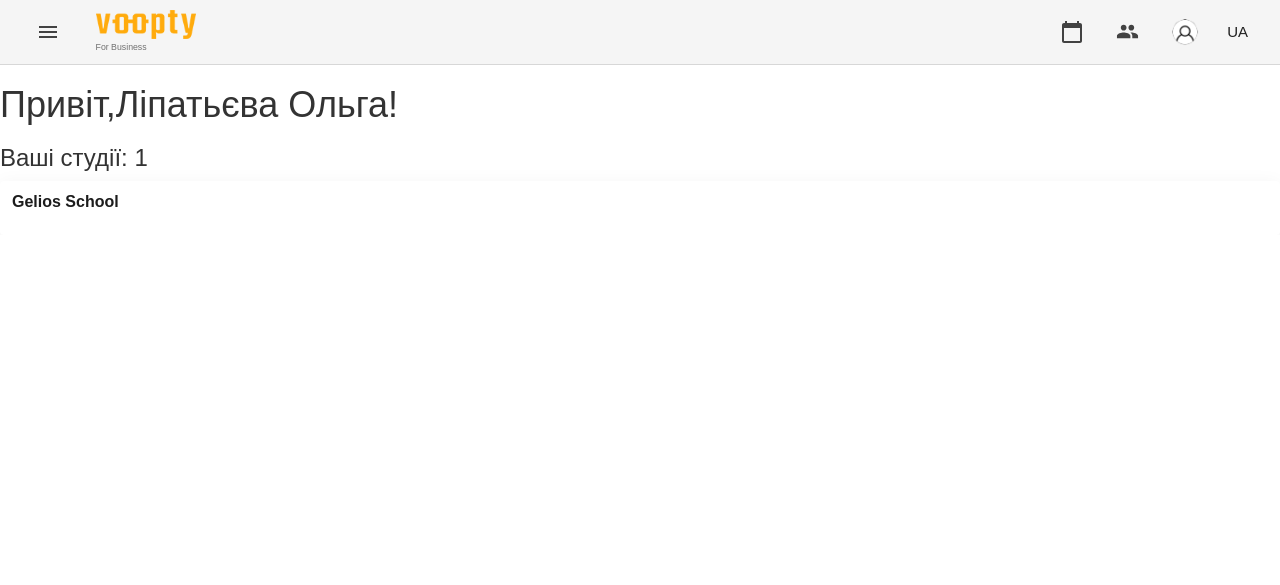 click at bounding box center [48, 32] 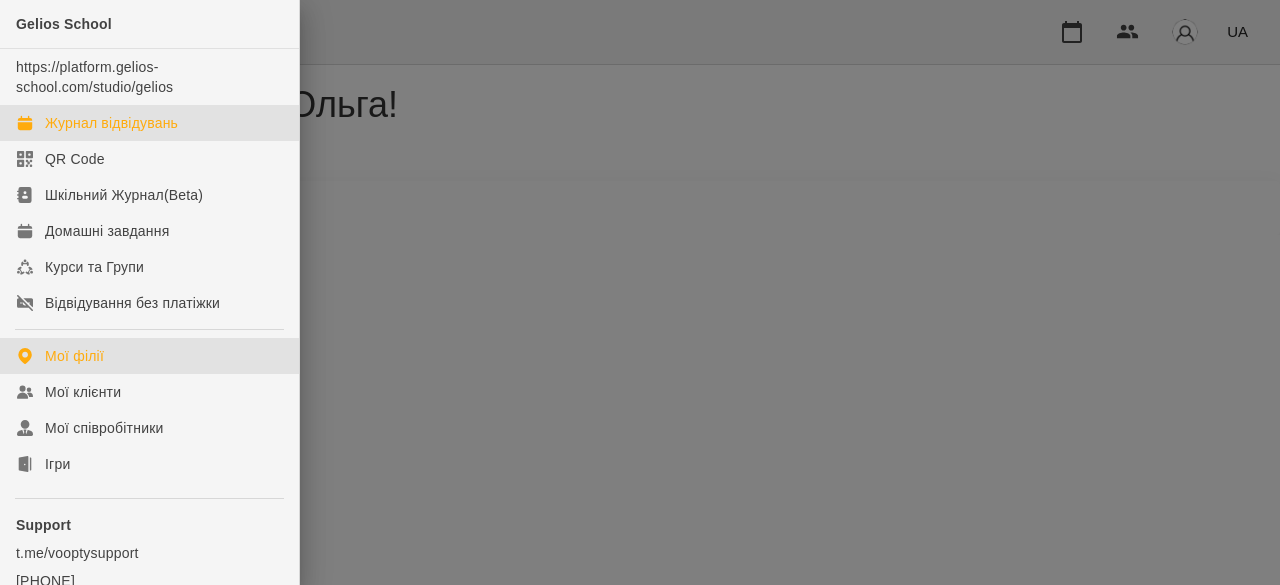 click on "Журнал відвідувань" at bounding box center (111, 123) 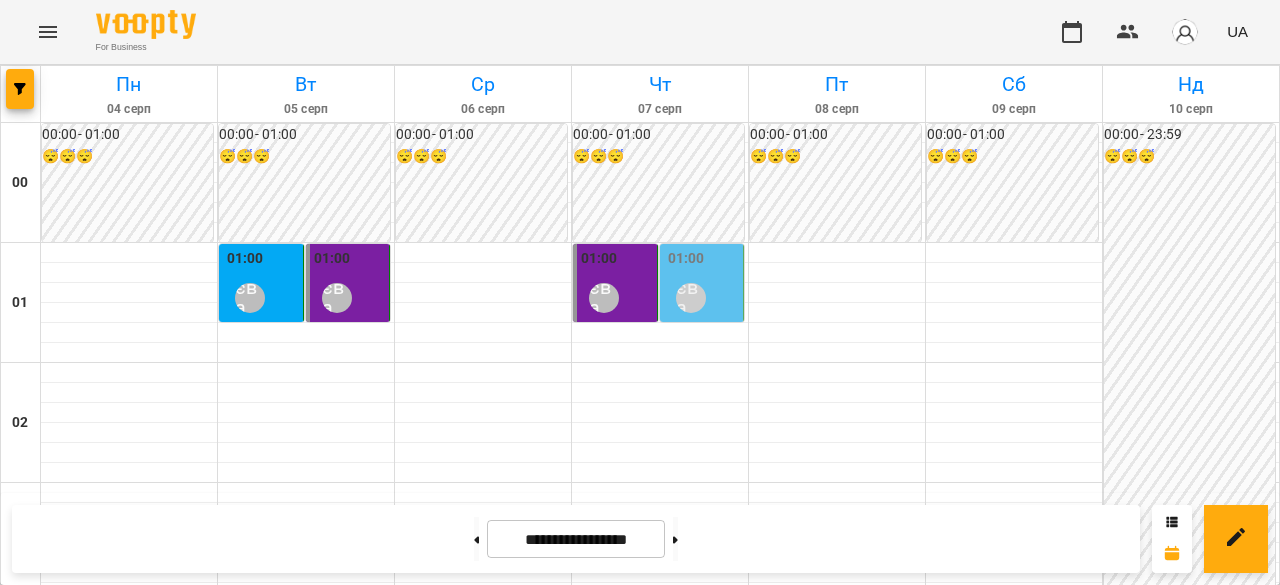 scroll, scrollTop: 2200, scrollLeft: 0, axis: vertical 